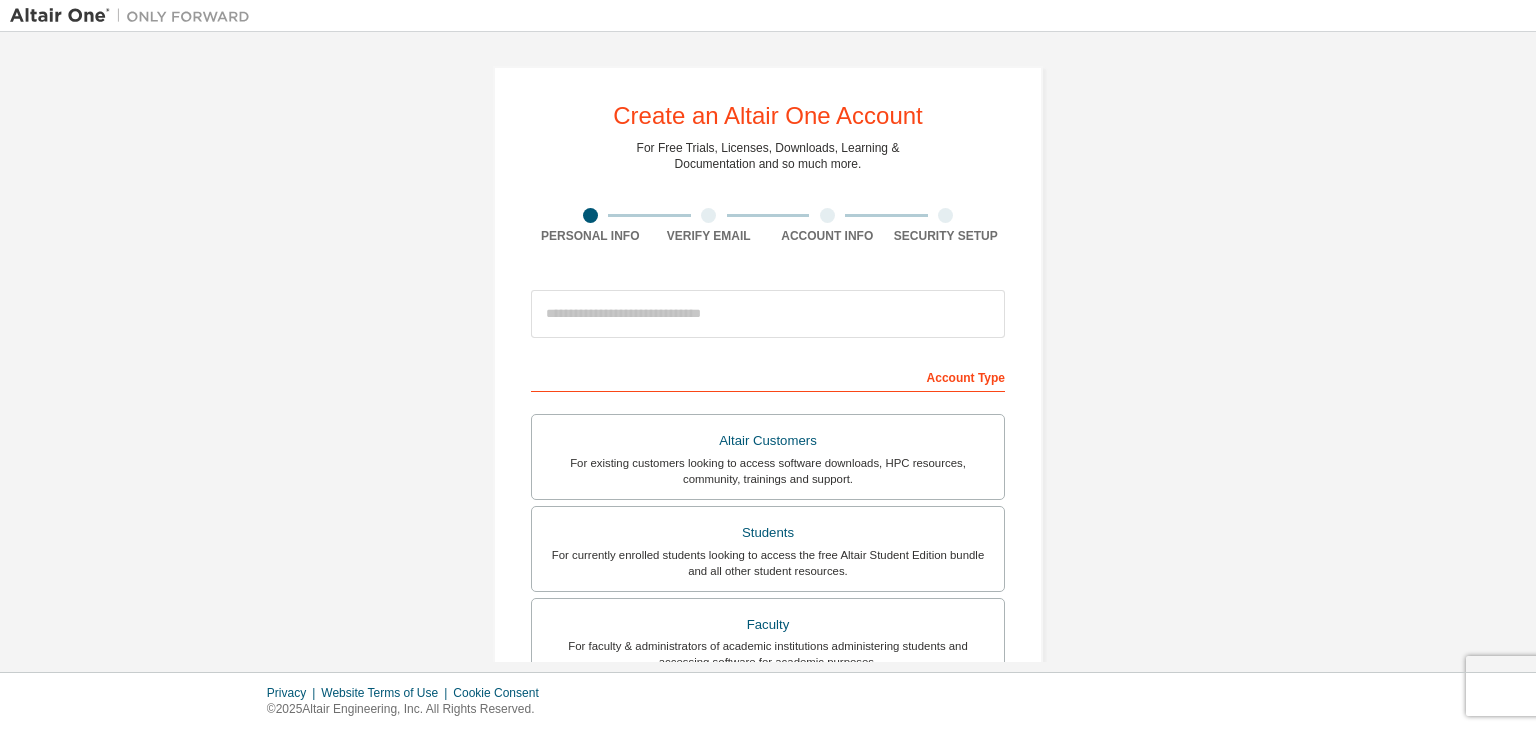 scroll, scrollTop: 0, scrollLeft: 0, axis: both 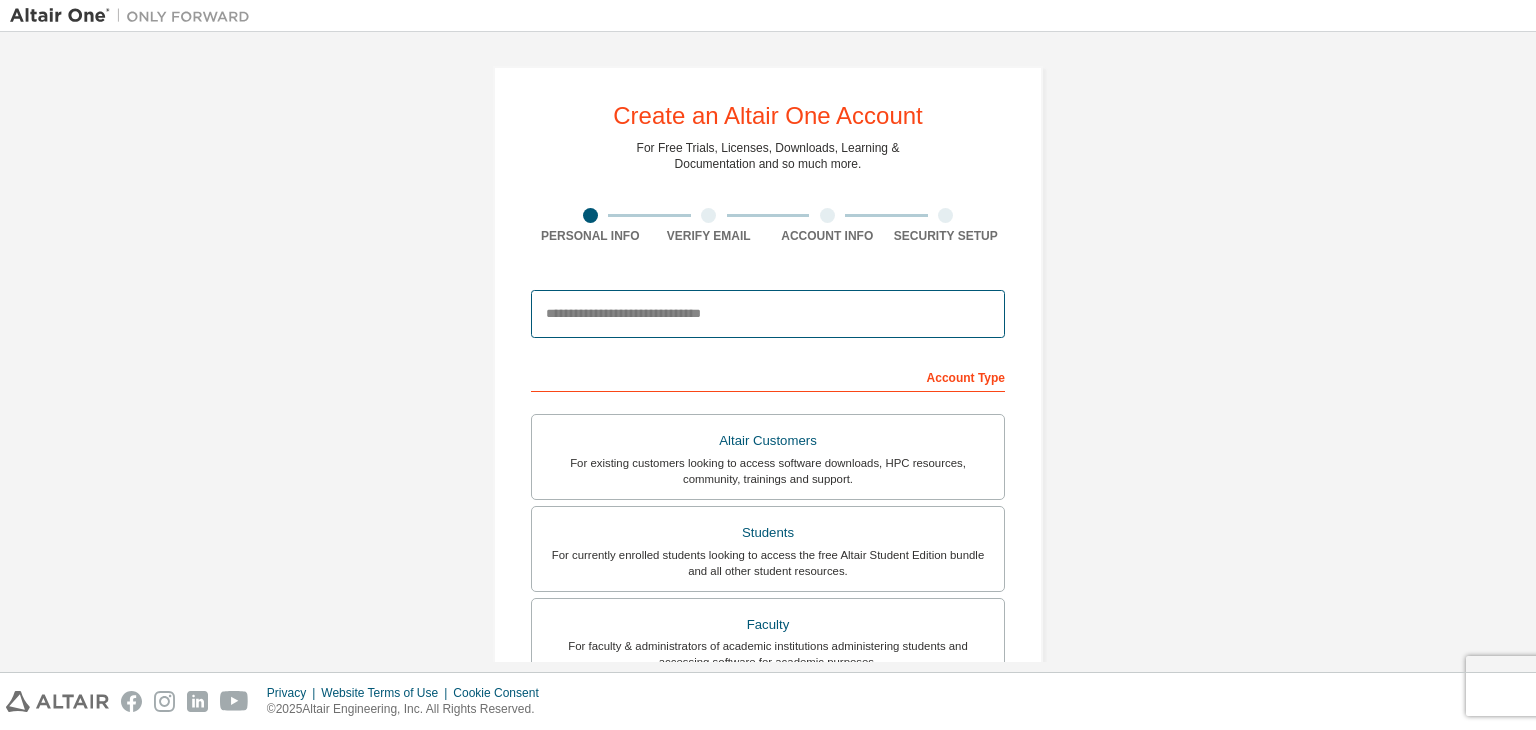click at bounding box center [768, 314] 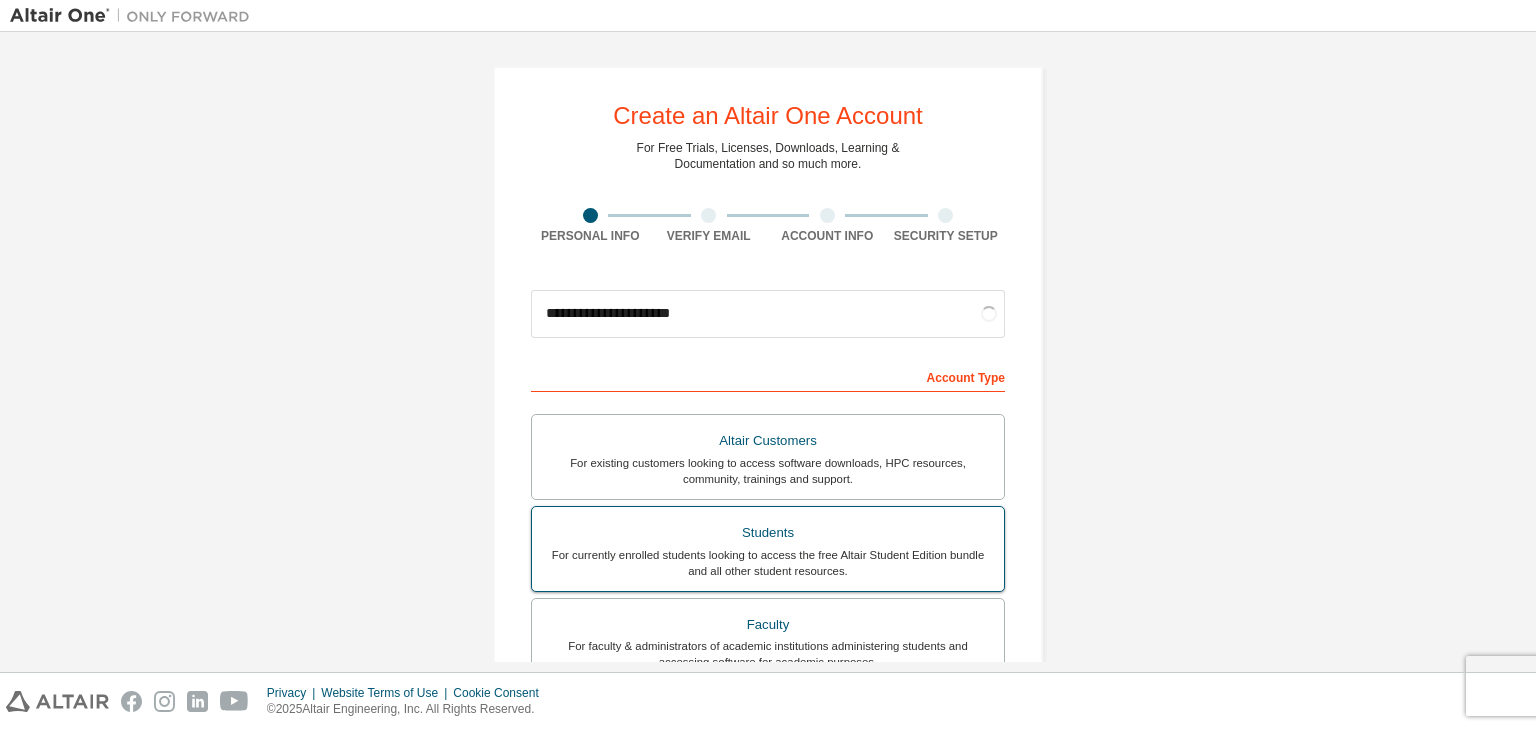 click on "Students" at bounding box center [768, 533] 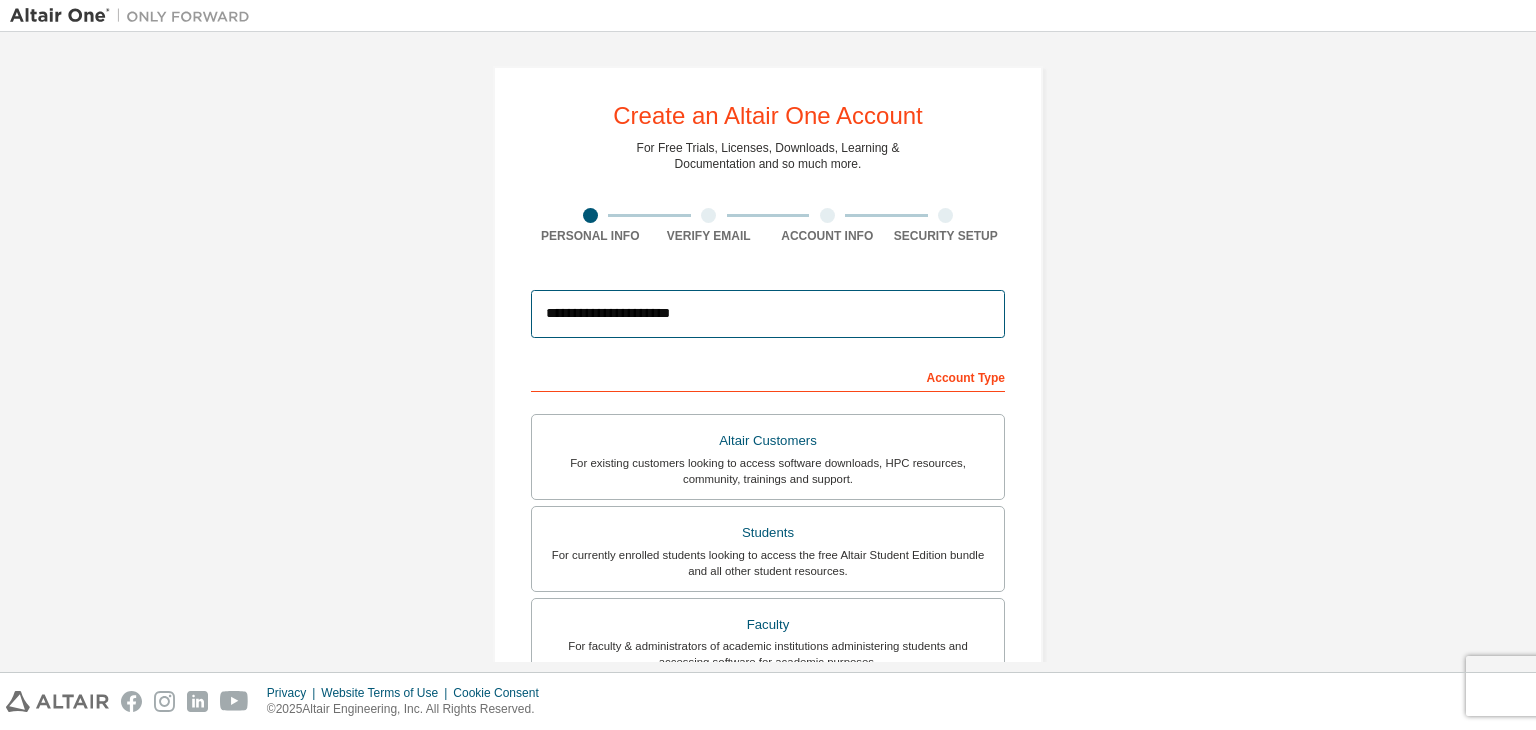 click on "**********" at bounding box center (768, 314) 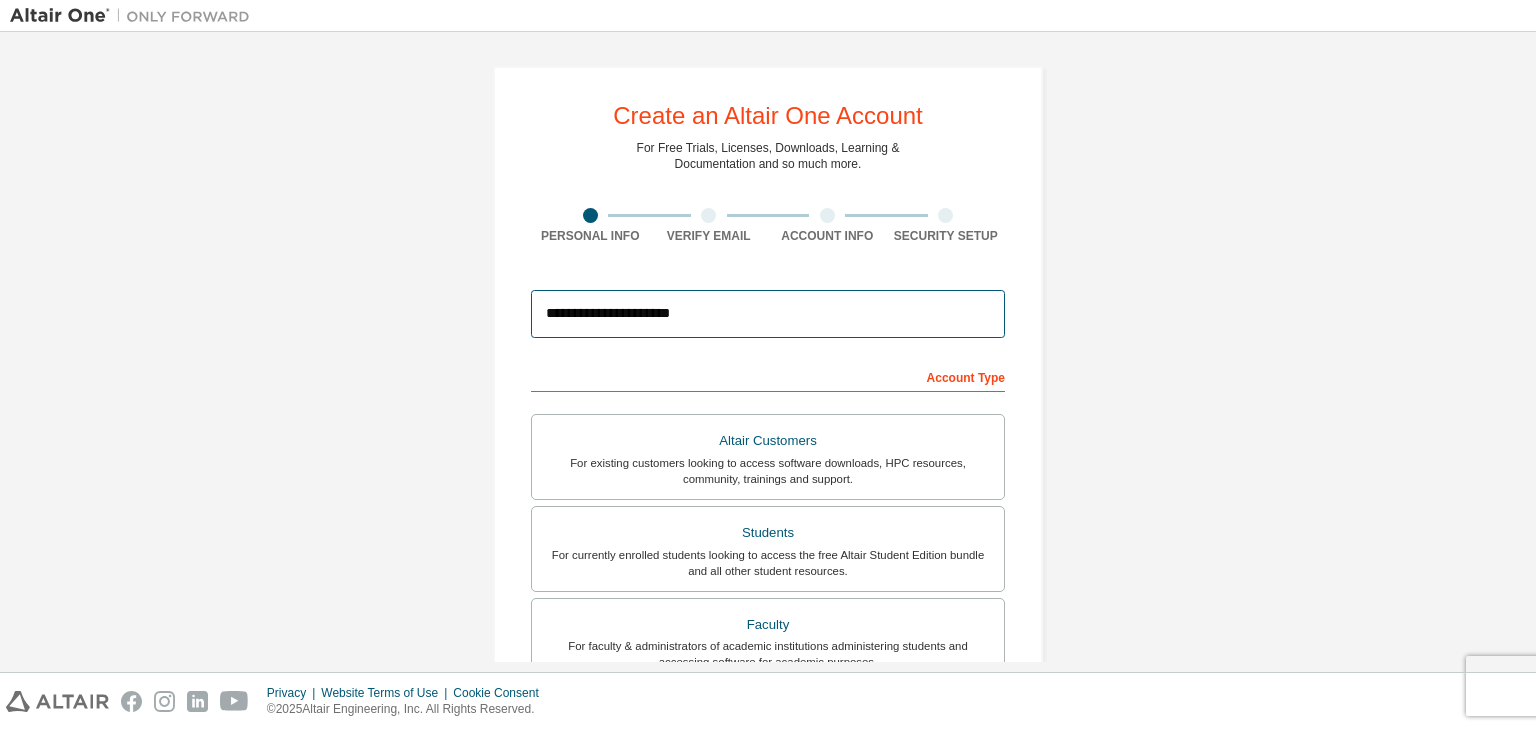 click on "**********" at bounding box center [768, 314] 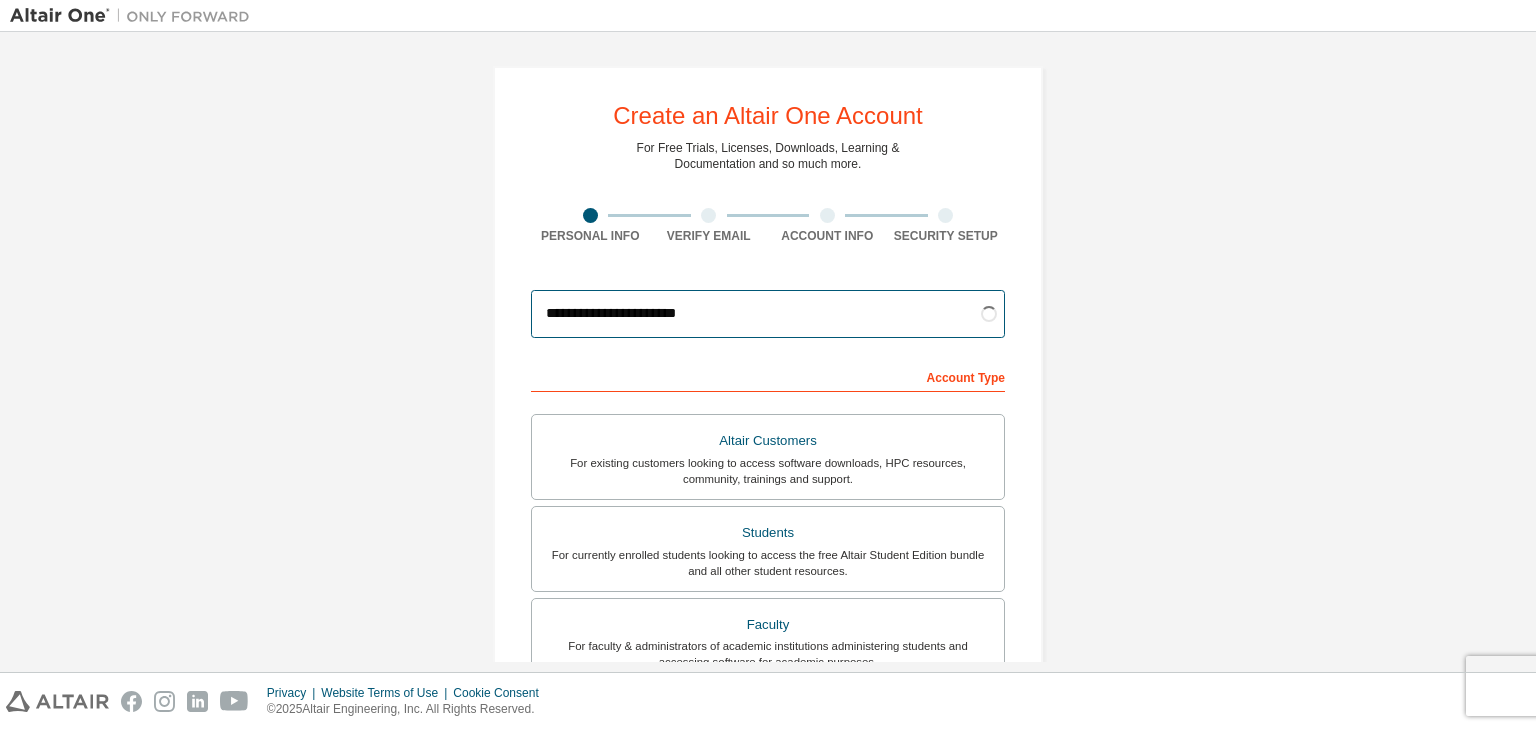 type on "**********" 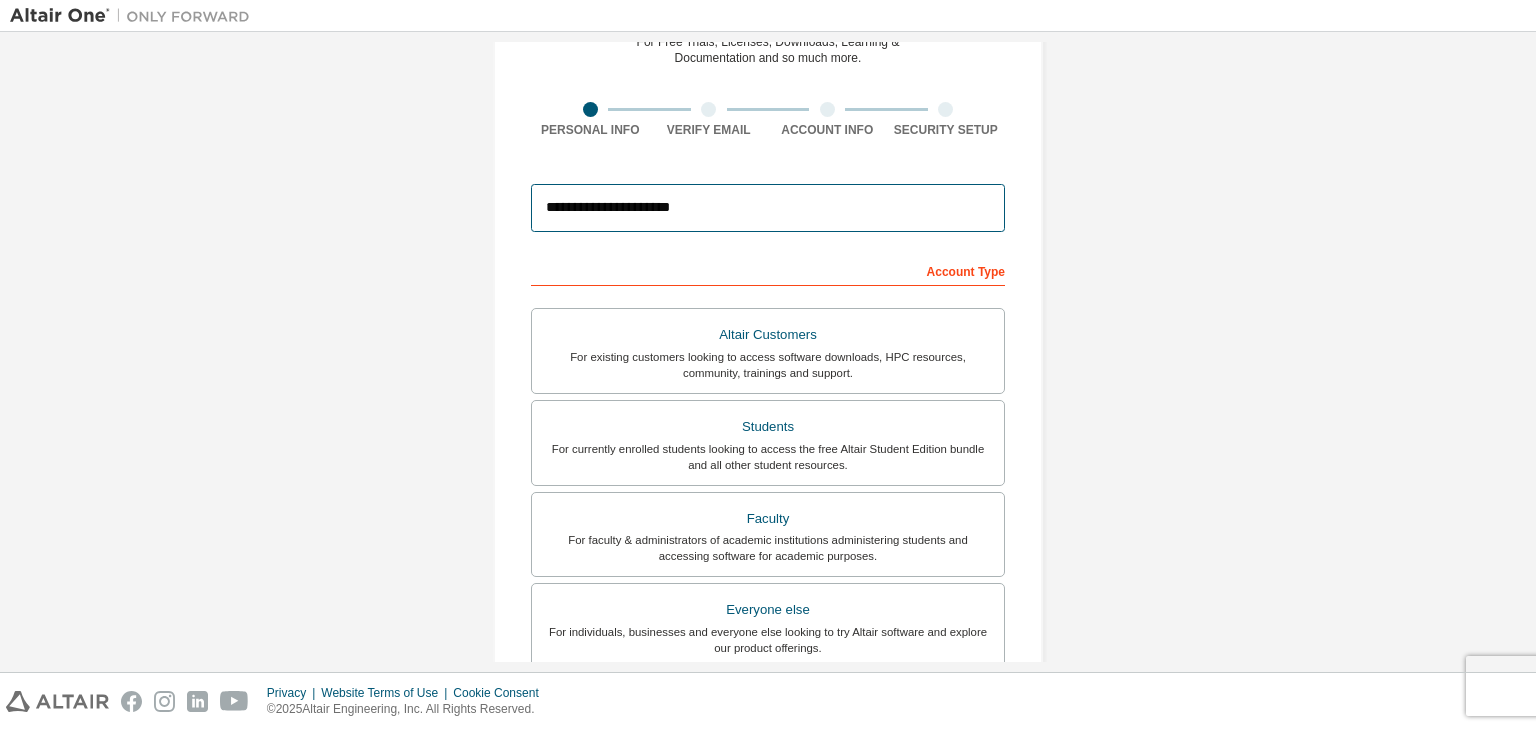 scroll, scrollTop: 100, scrollLeft: 0, axis: vertical 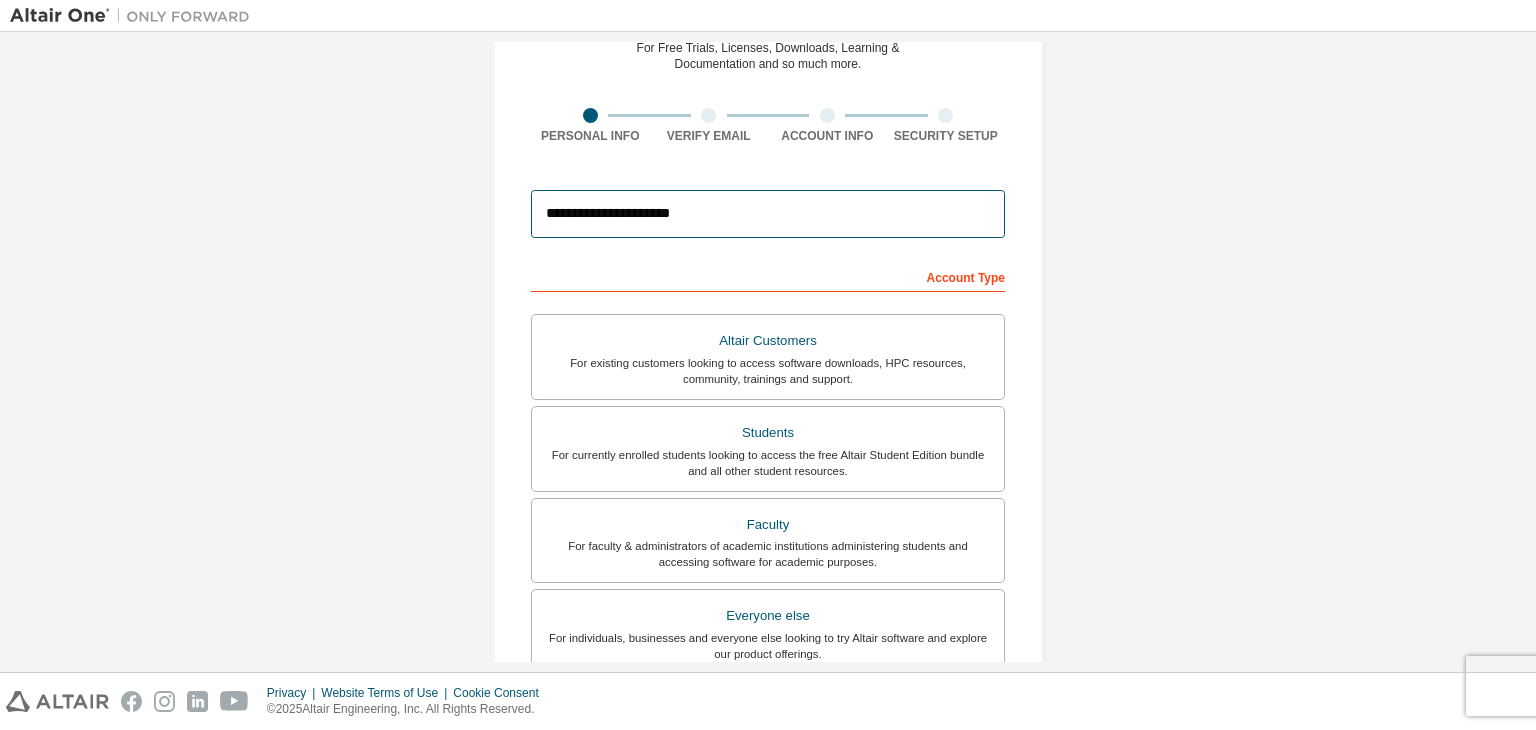 click on "**********" at bounding box center [768, 214] 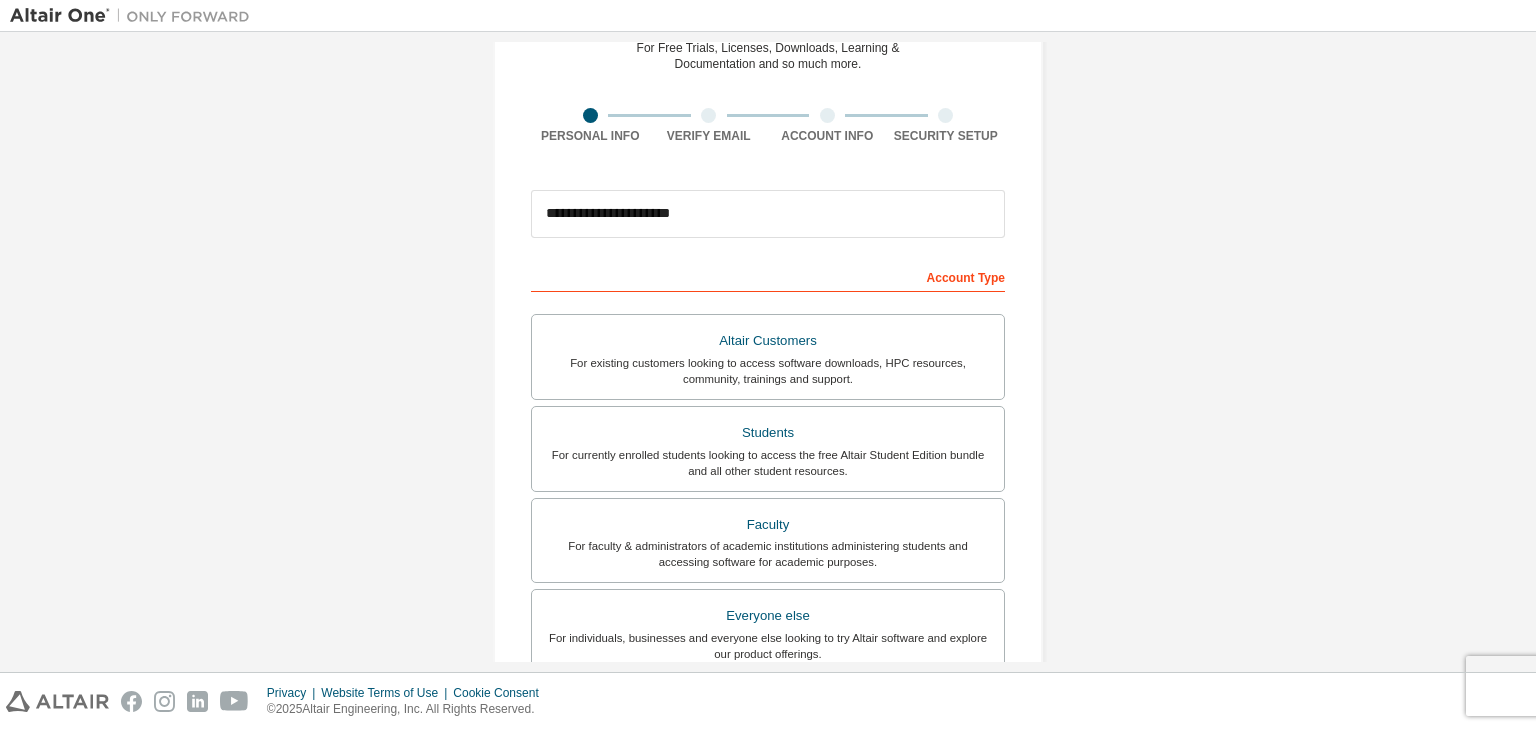 click on "**********" at bounding box center (768, 471) 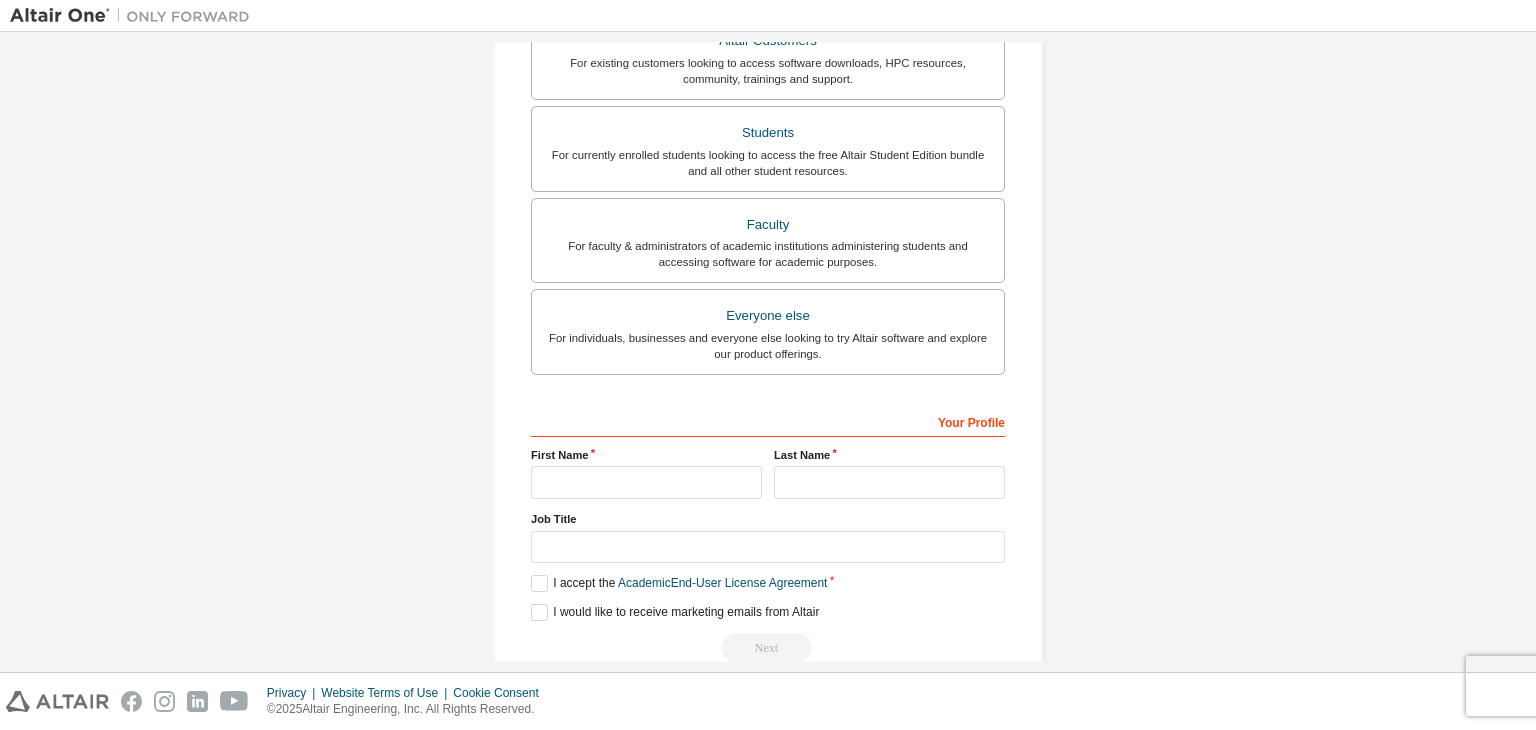scroll, scrollTop: 435, scrollLeft: 0, axis: vertical 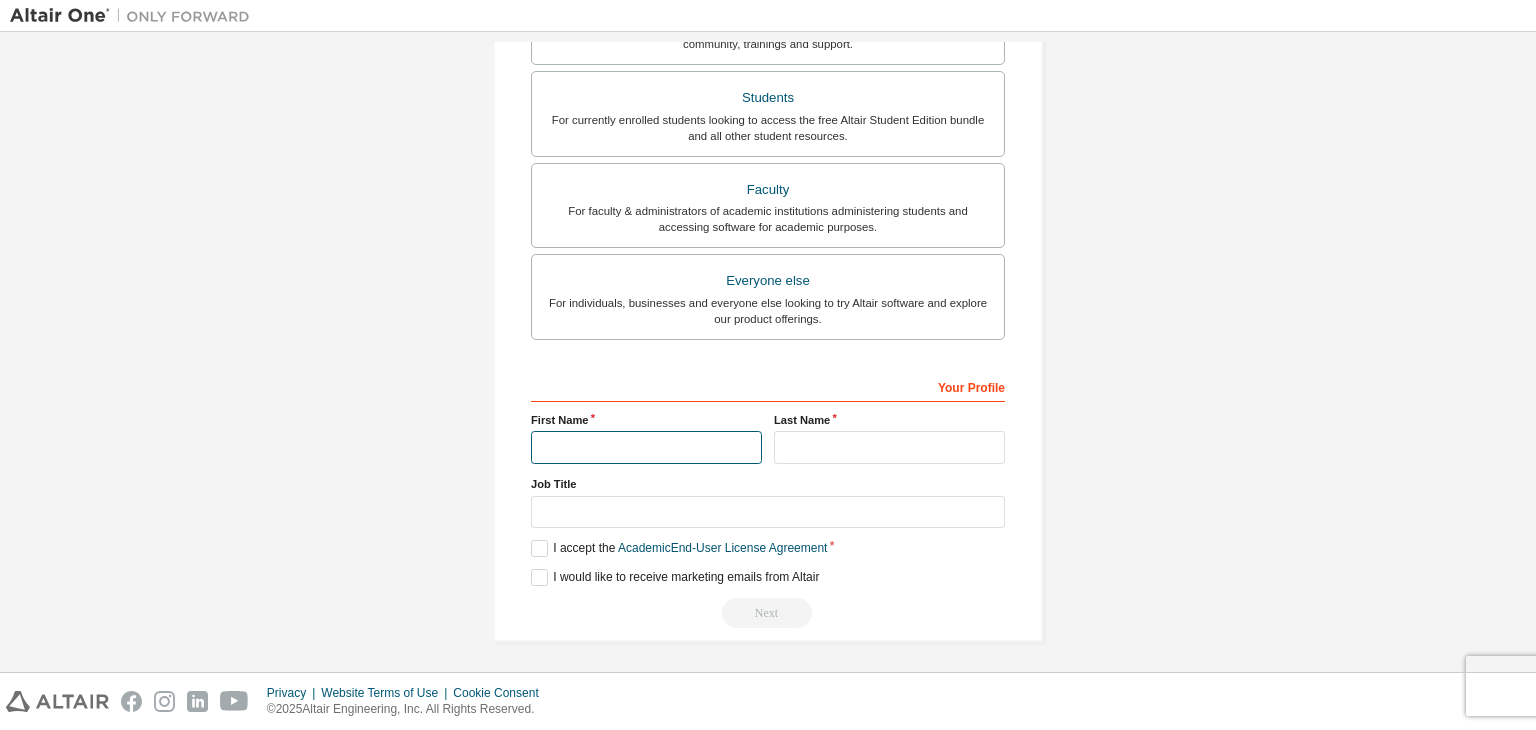 drag, startPoint x: 597, startPoint y: 438, endPoint x: 620, endPoint y: 433, distance: 23.537205 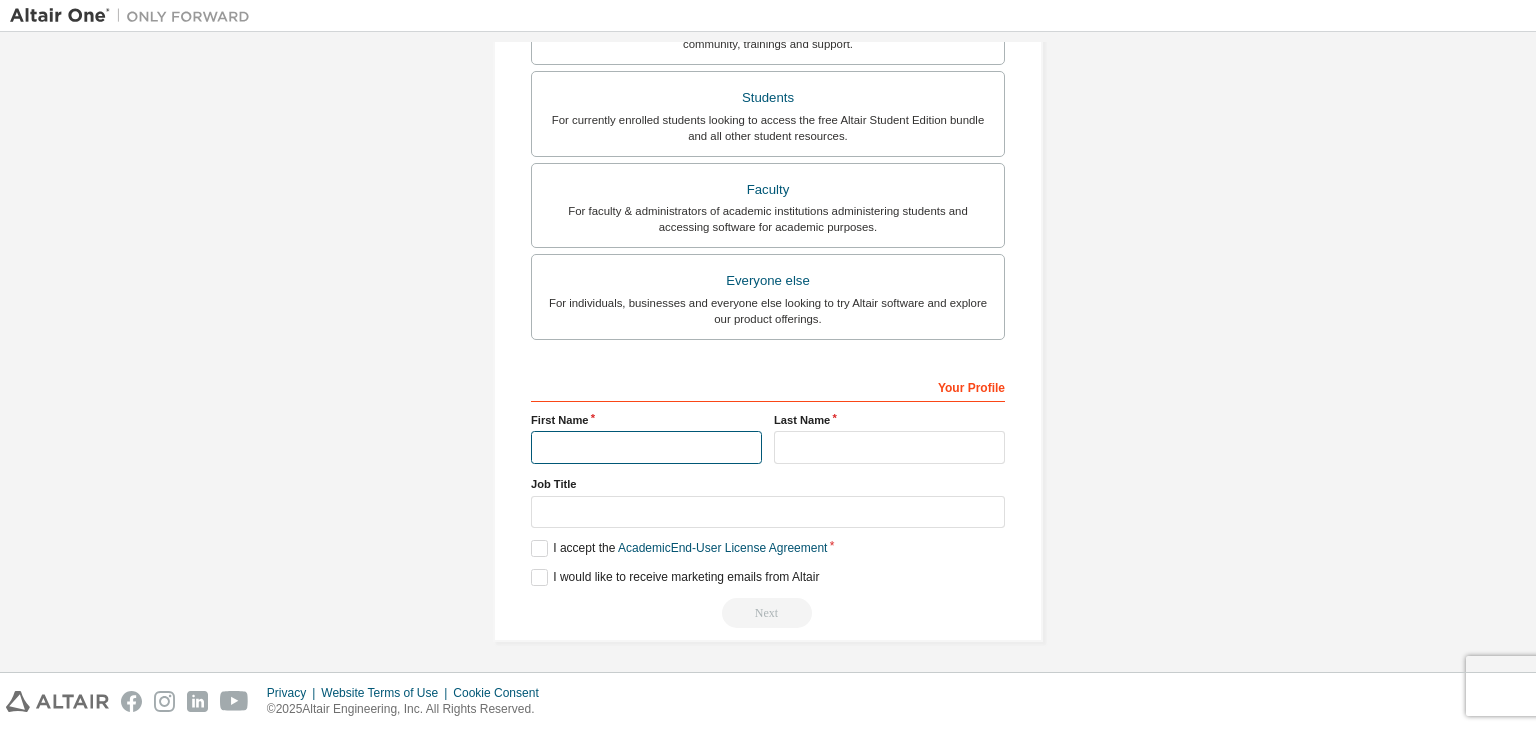 type on "******" 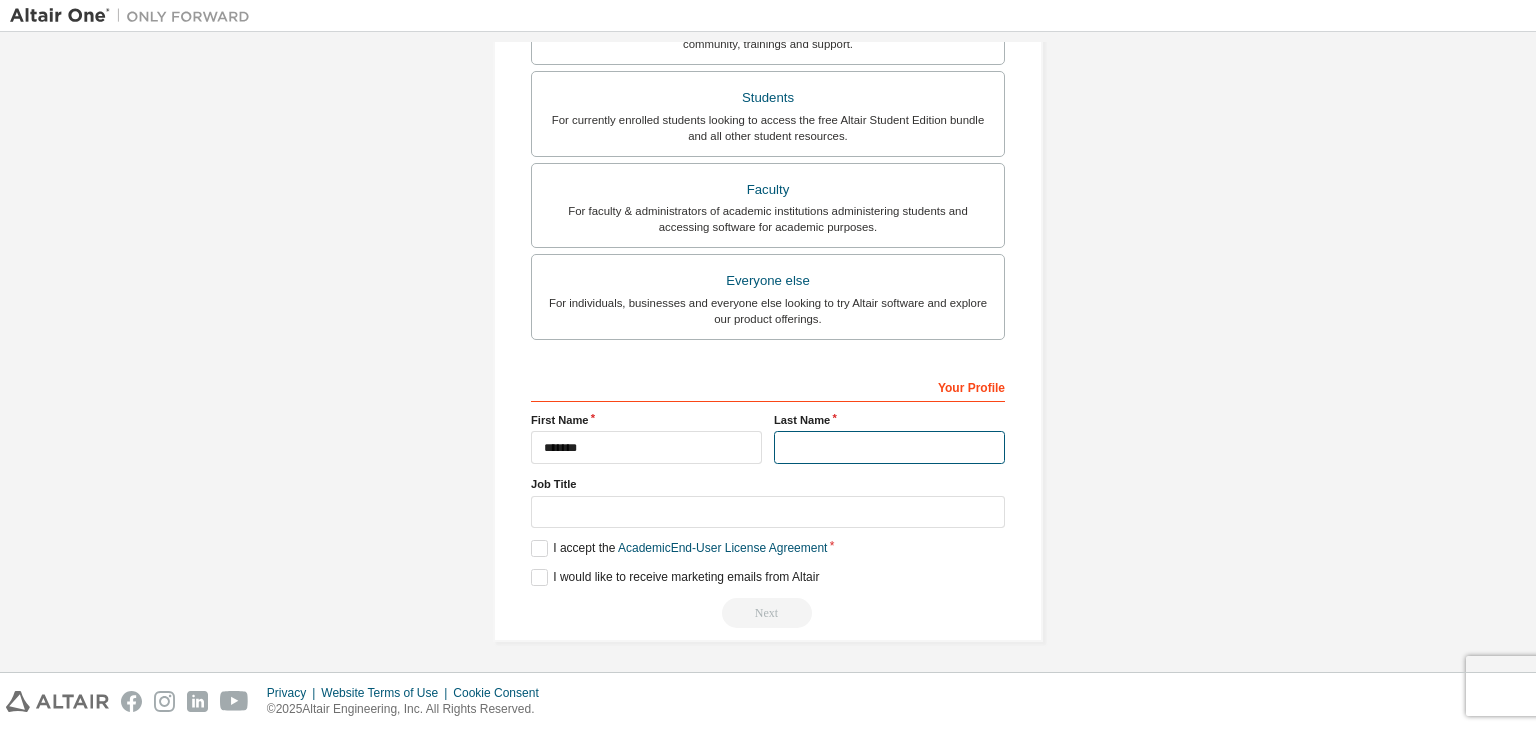 click at bounding box center (889, 447) 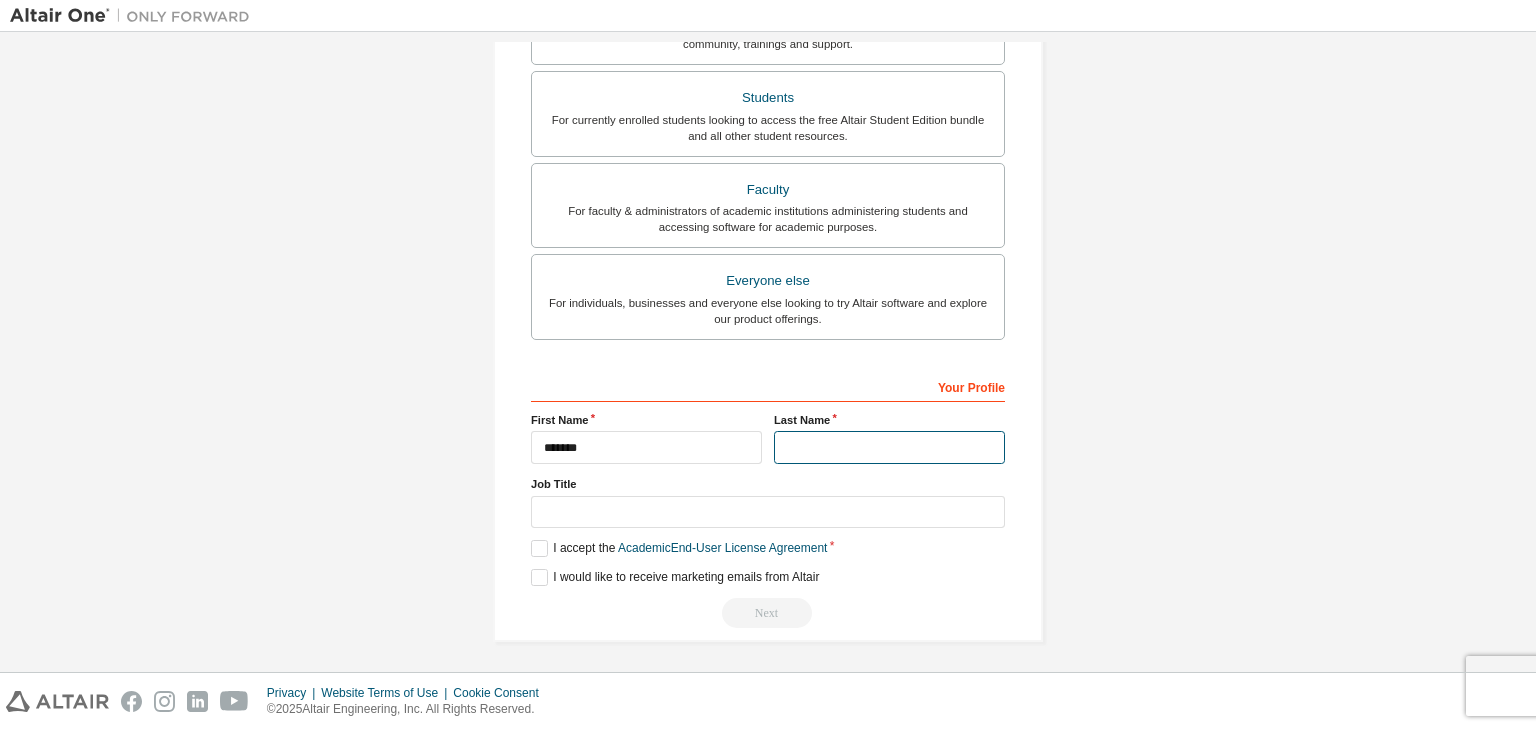 type on "********" 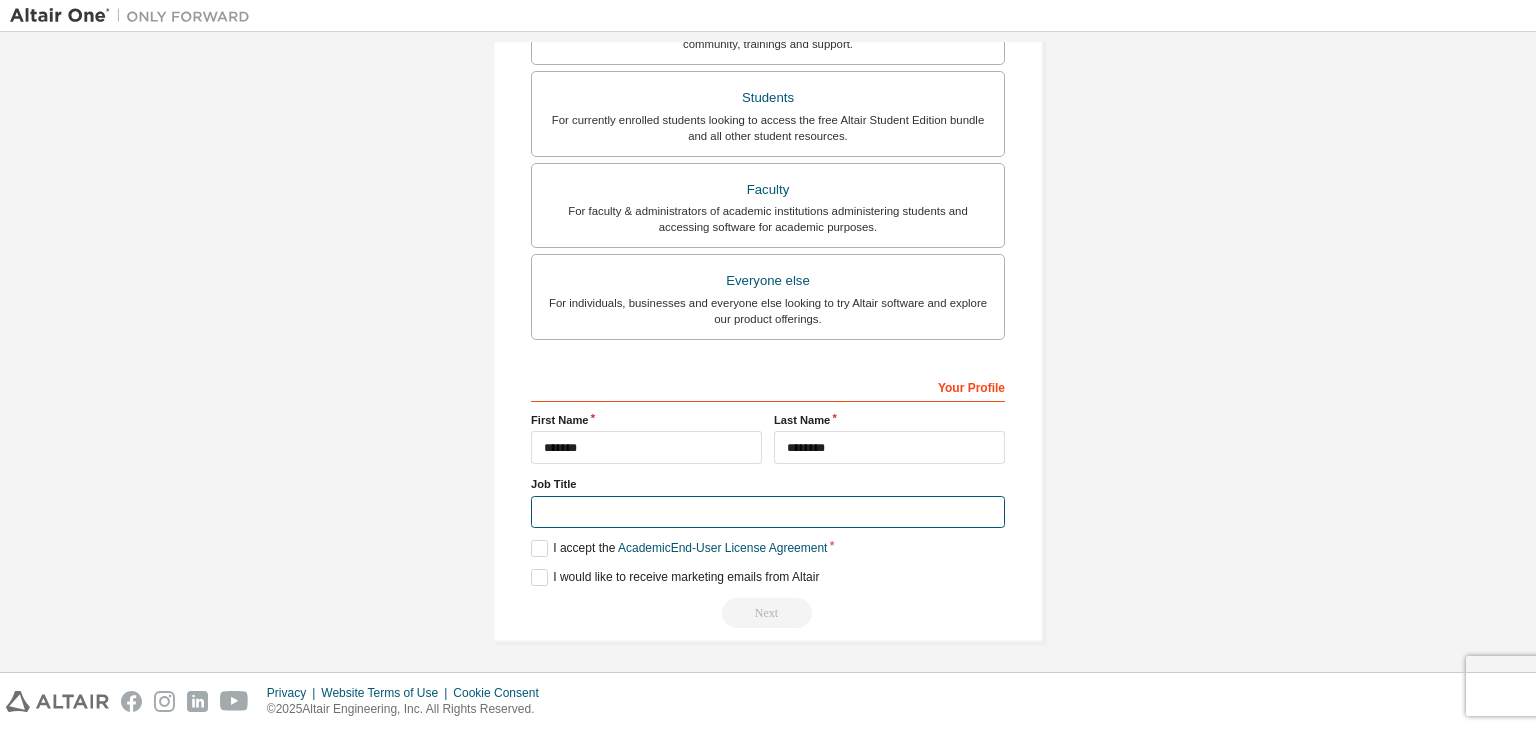 click at bounding box center [768, 512] 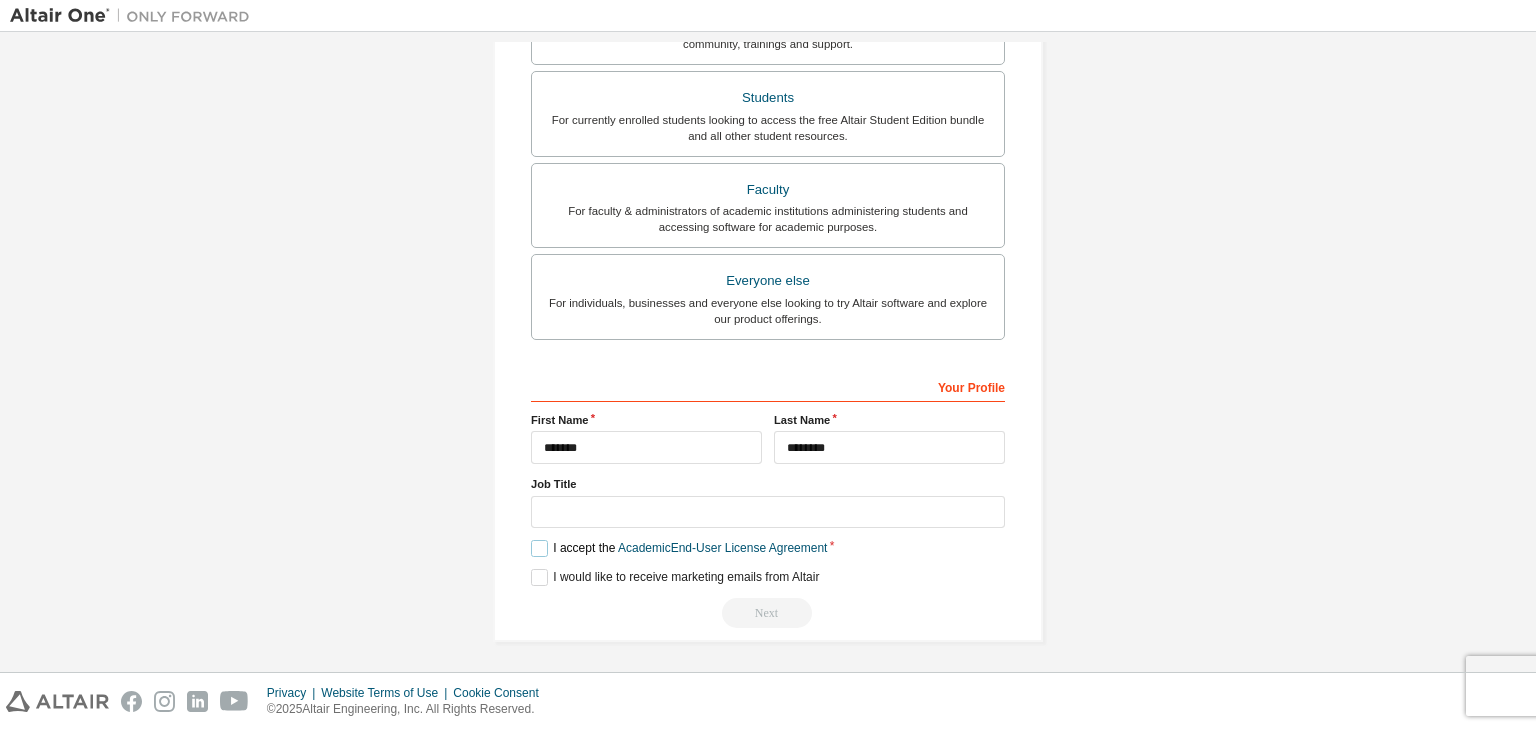 click on "I accept the   Academic   End-User License Agreement" at bounding box center (679, 548) 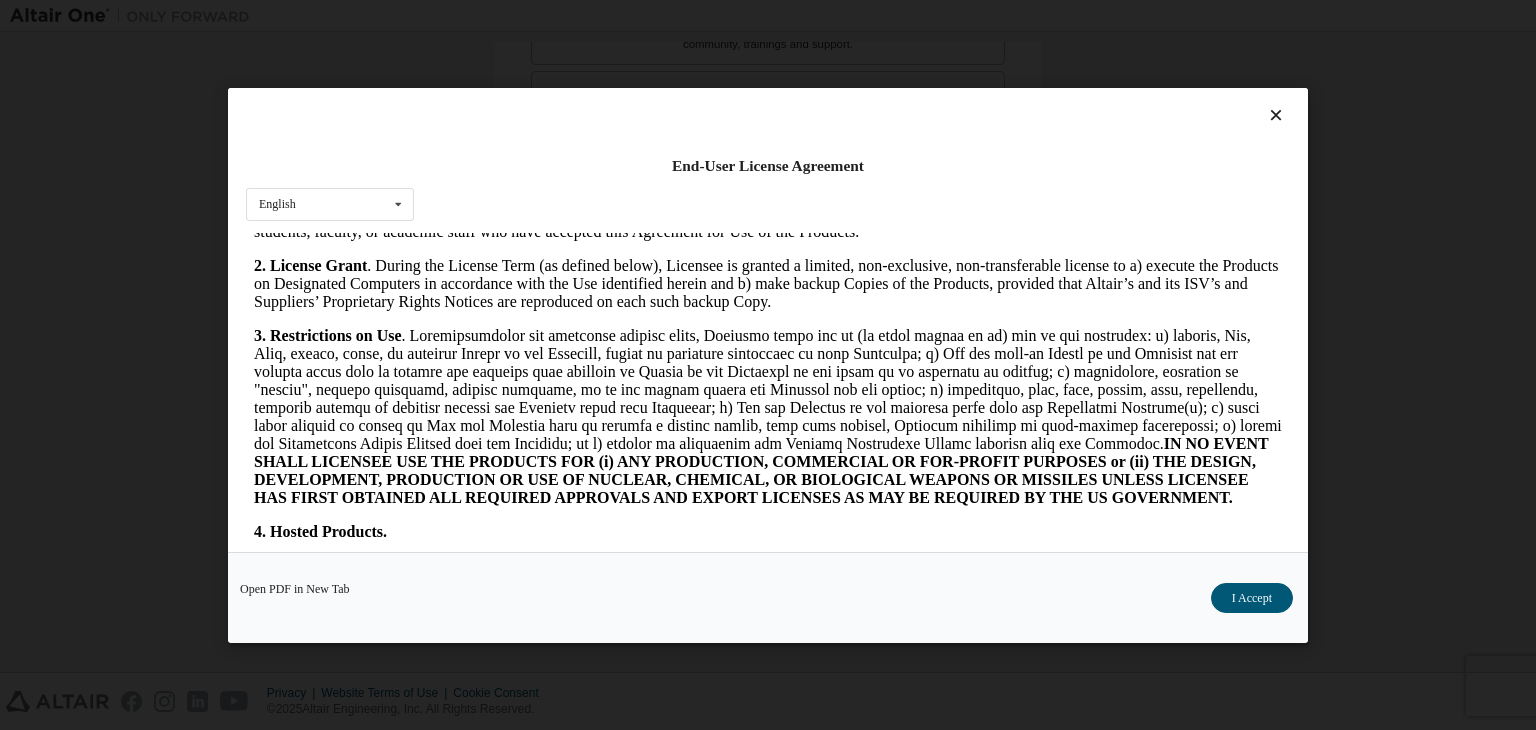scroll, scrollTop: 1800, scrollLeft: 0, axis: vertical 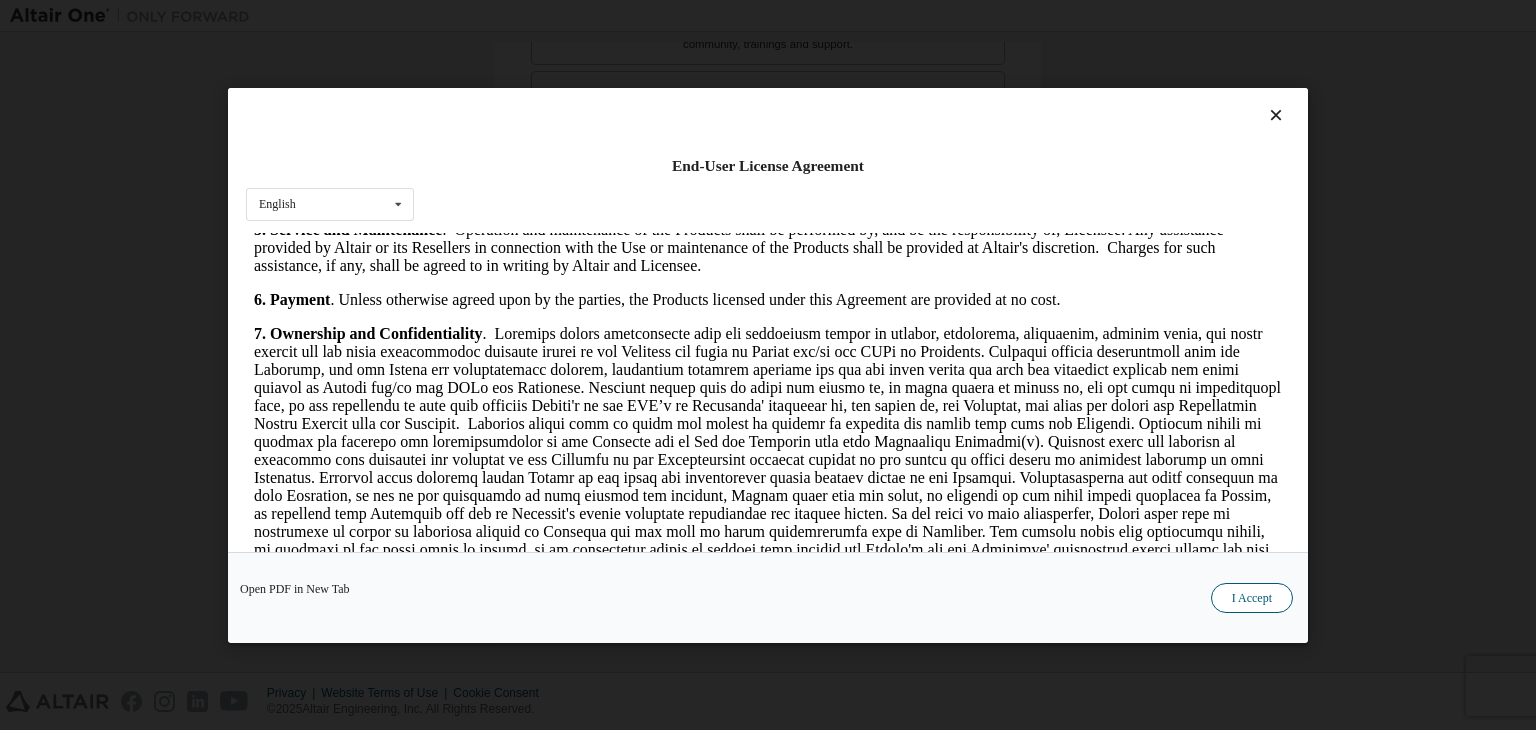click on "I Accept" at bounding box center [1252, 598] 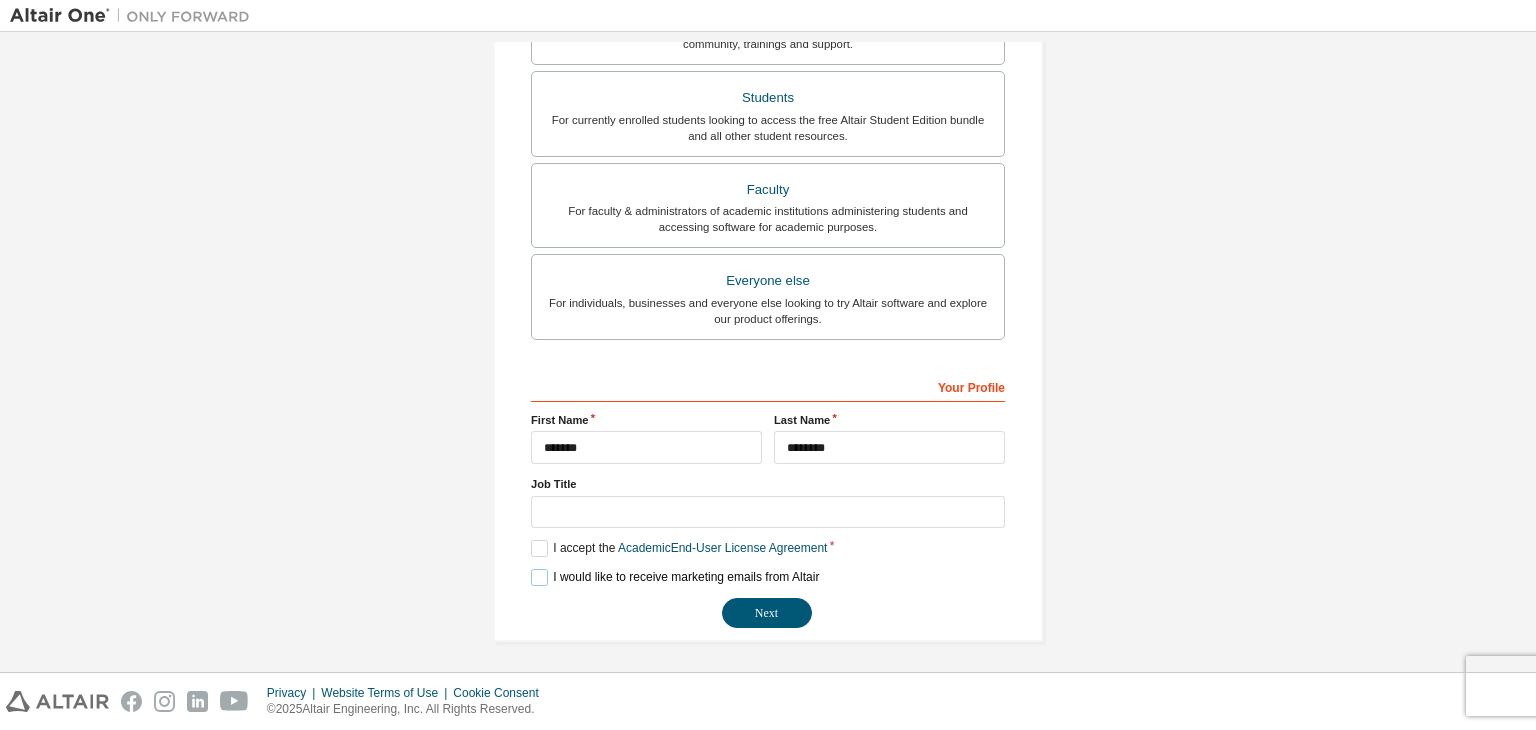 click on "I would like to receive marketing emails from Altair" at bounding box center (675, 577) 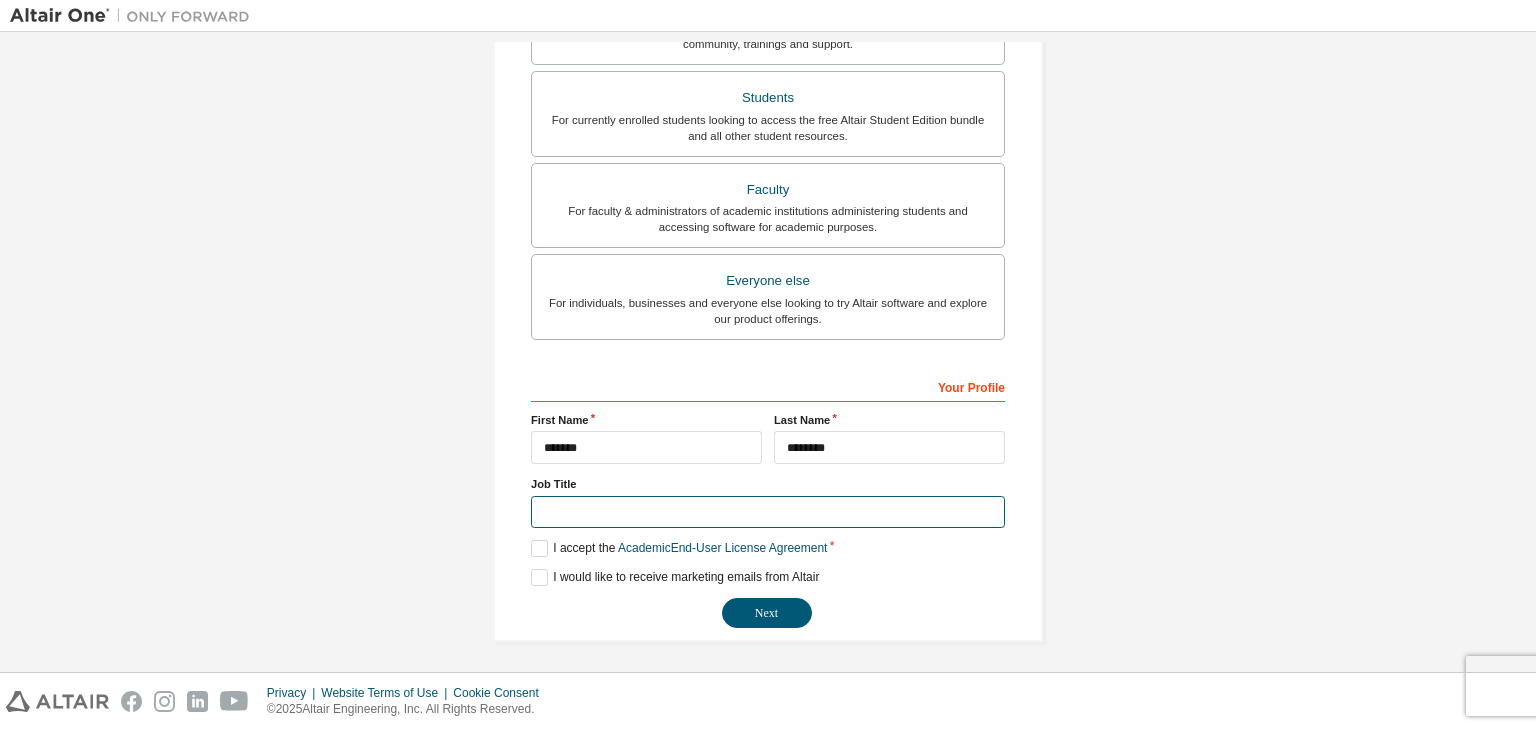 click at bounding box center (768, 512) 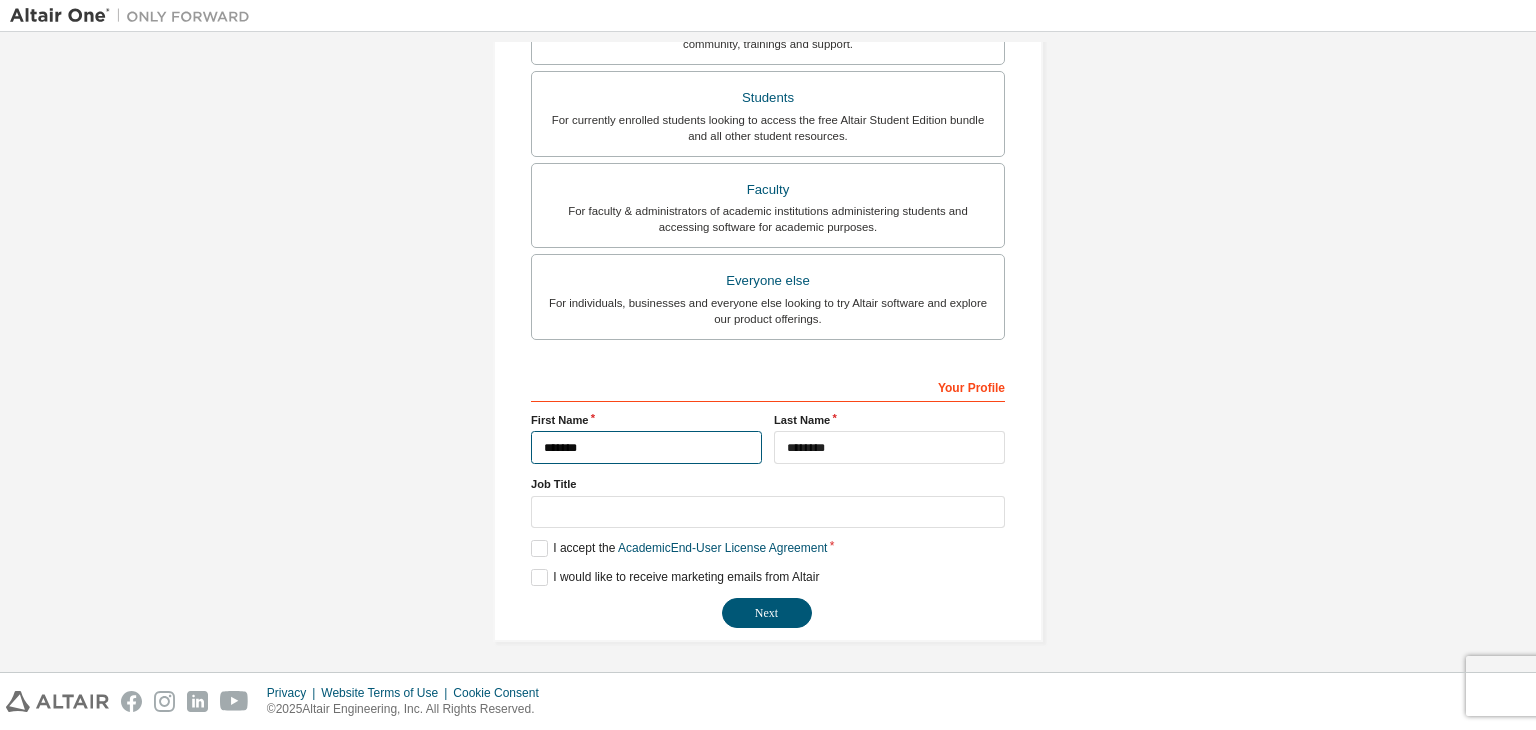 click on "******" at bounding box center [646, 447] 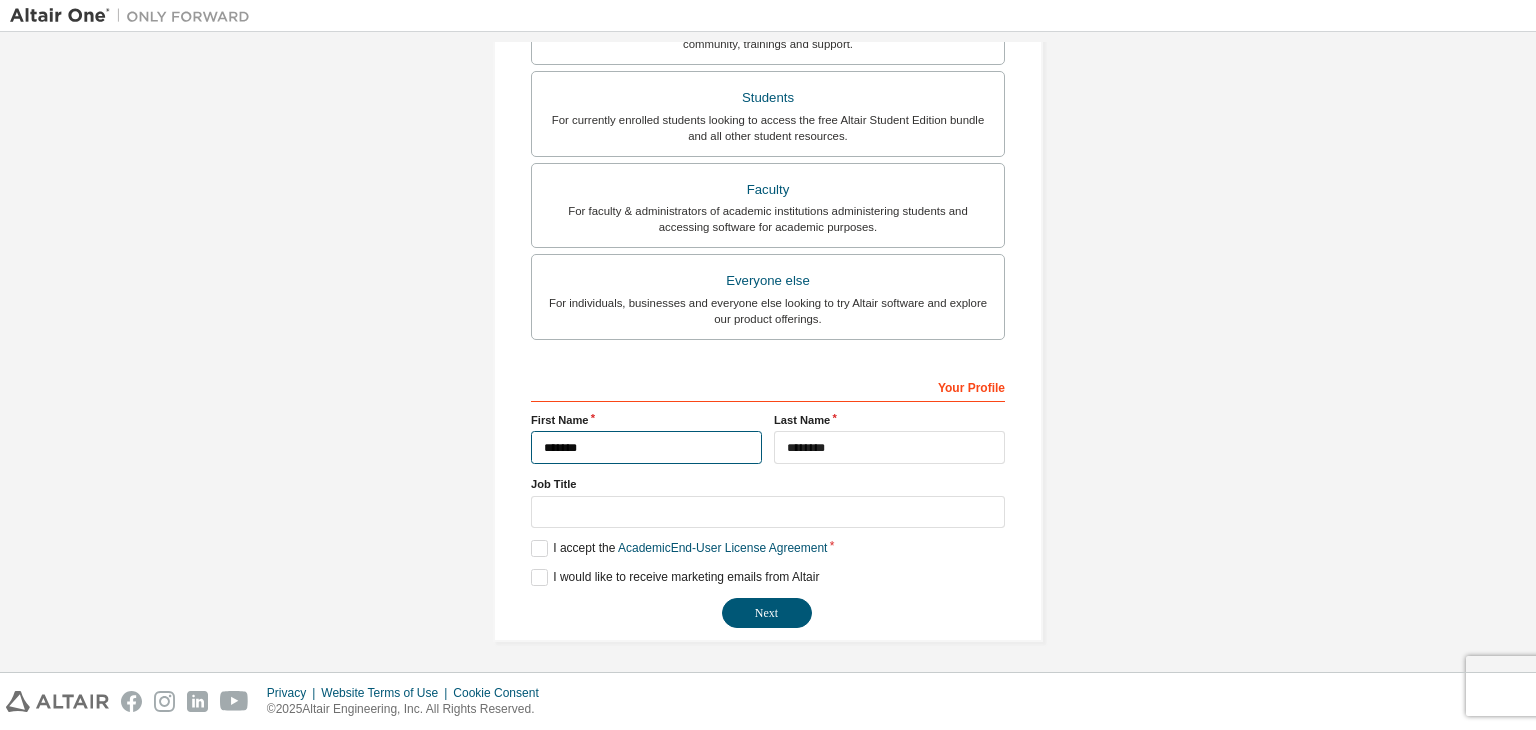 type on "******" 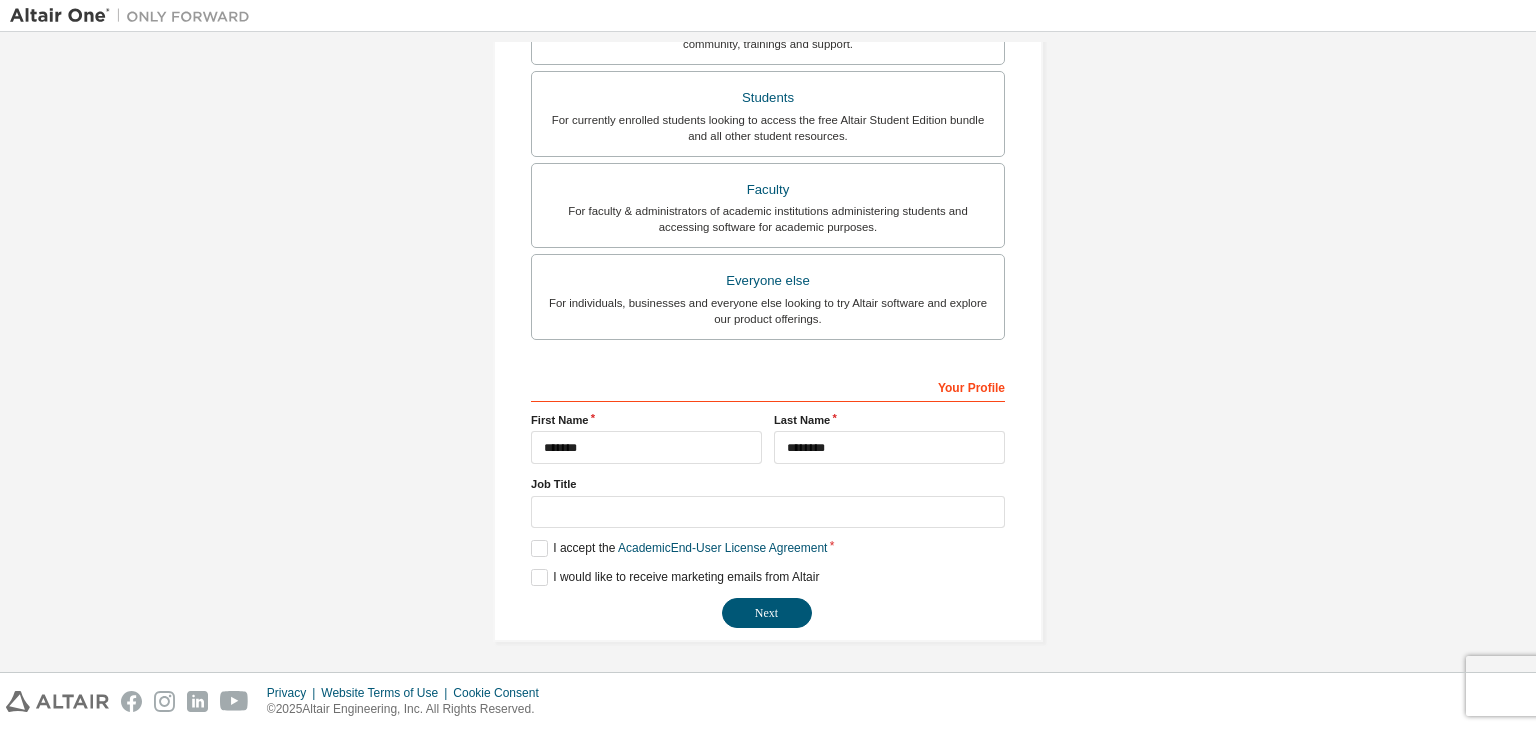 click on "Job Title" at bounding box center [768, 484] 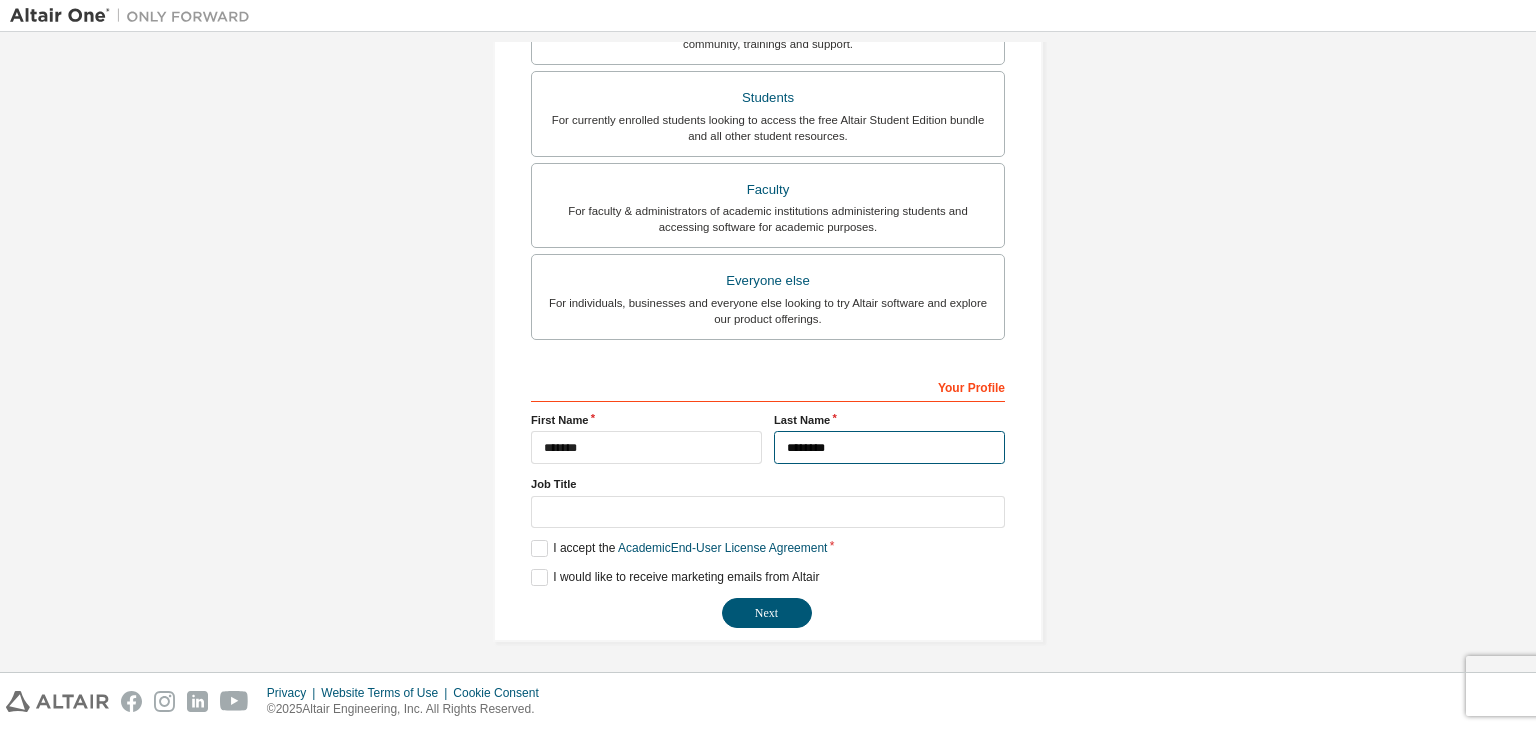 click on "********" at bounding box center (889, 447) 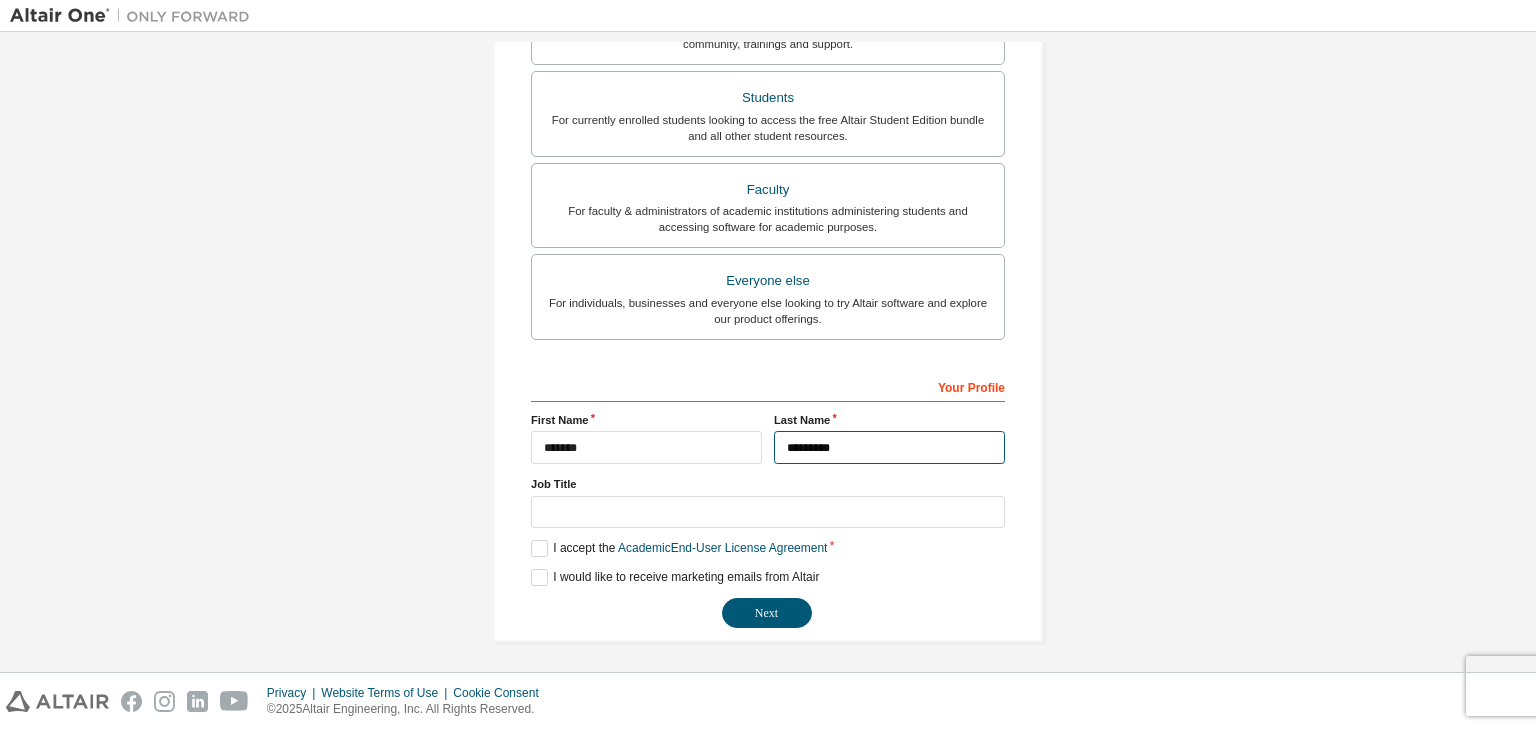 type on "********" 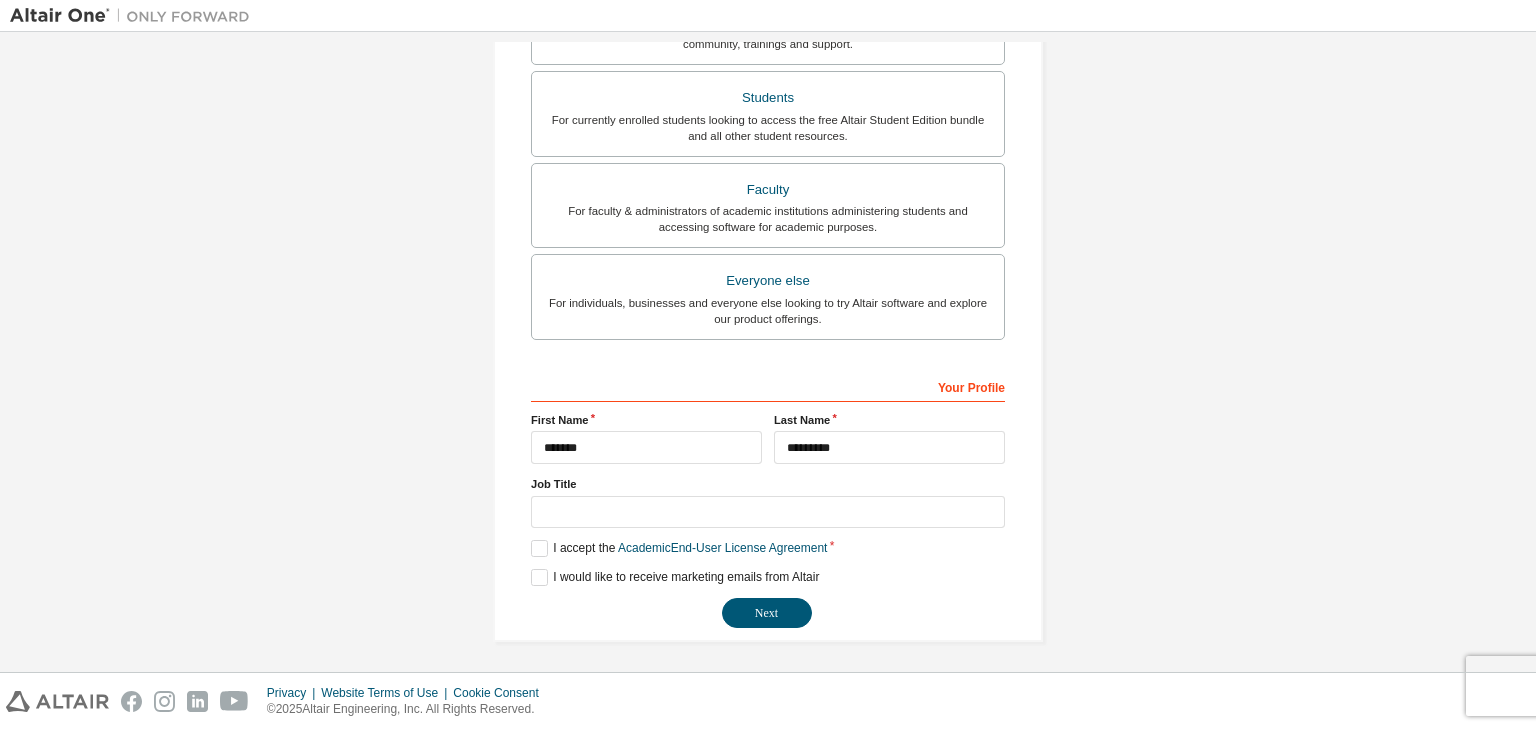 click on "Job Title" at bounding box center [768, 502] 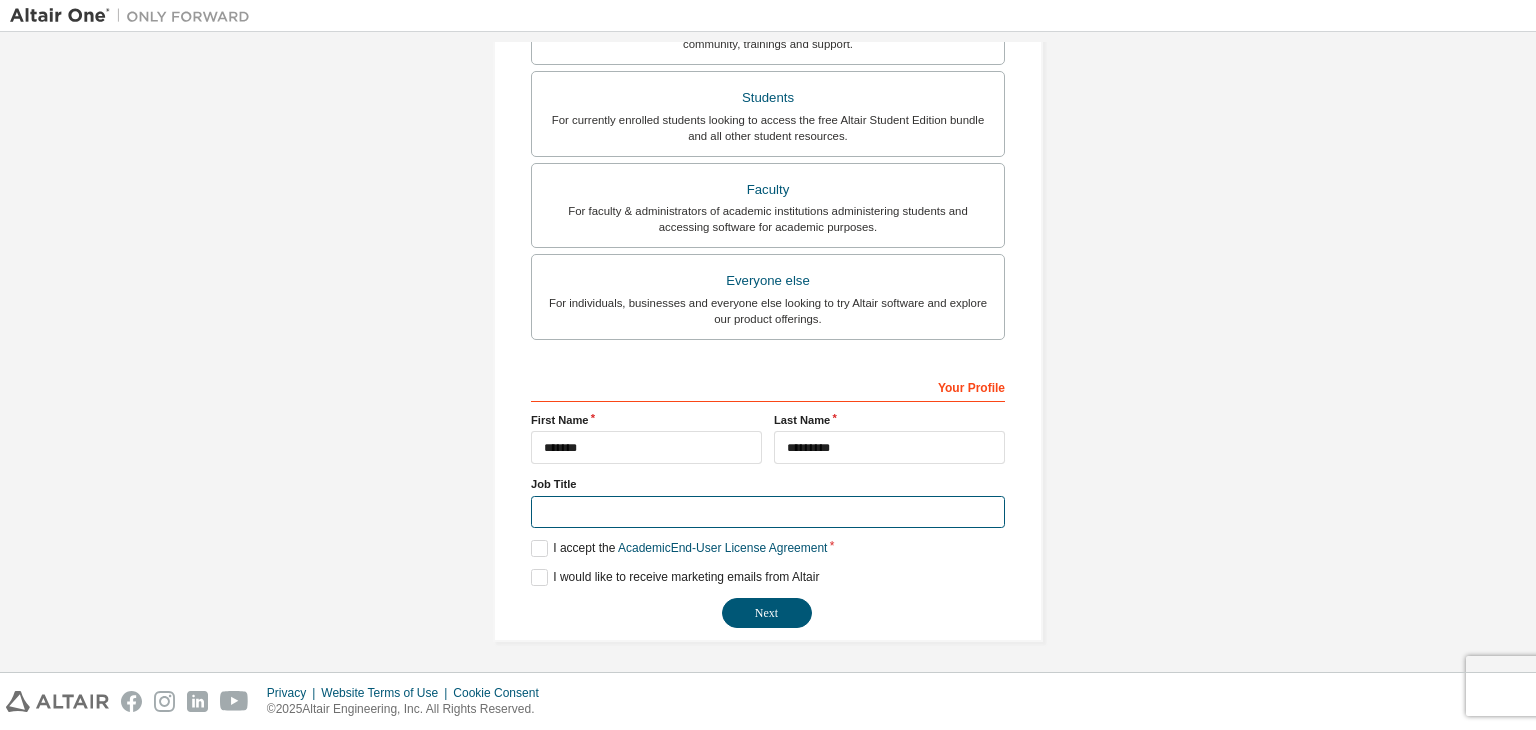 click at bounding box center [768, 512] 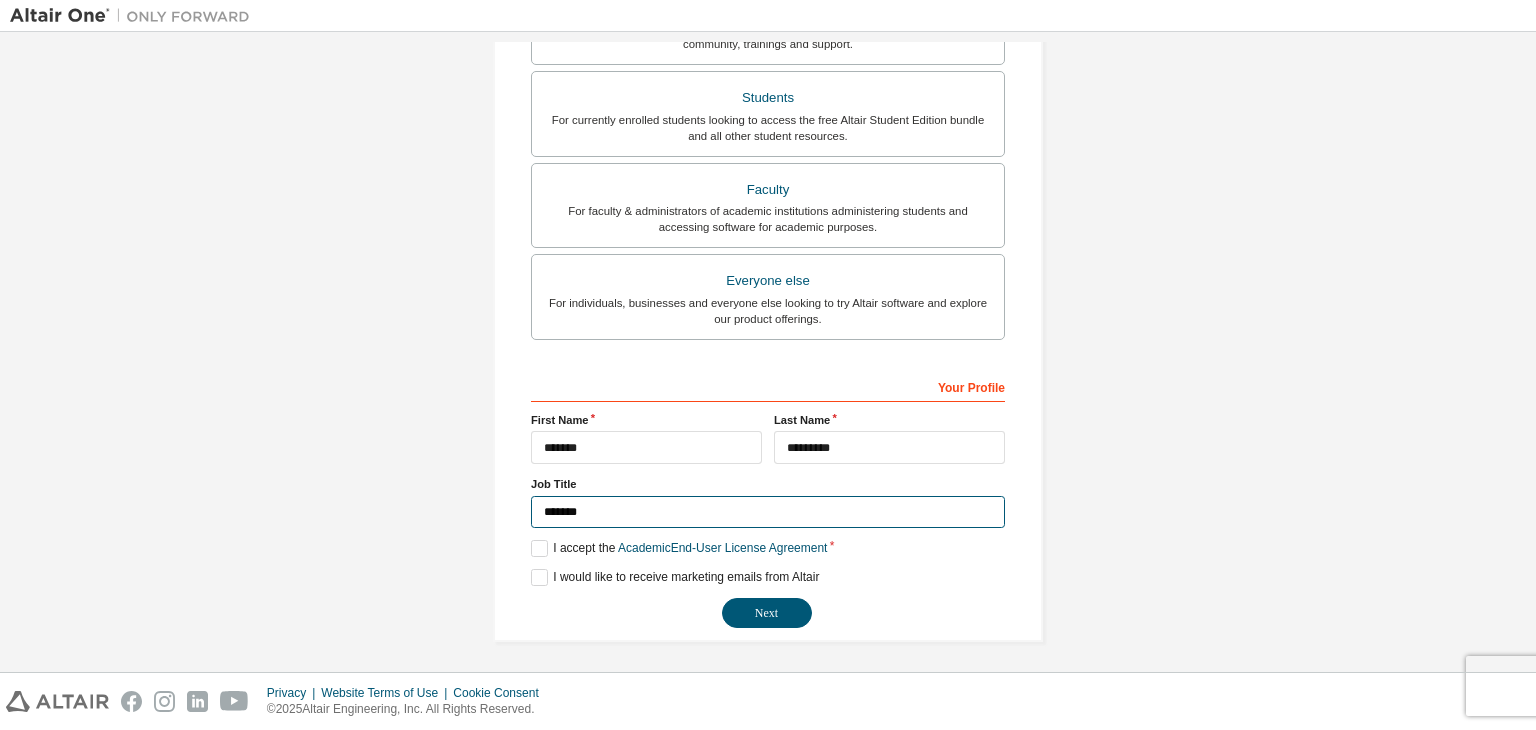 type on "*******" 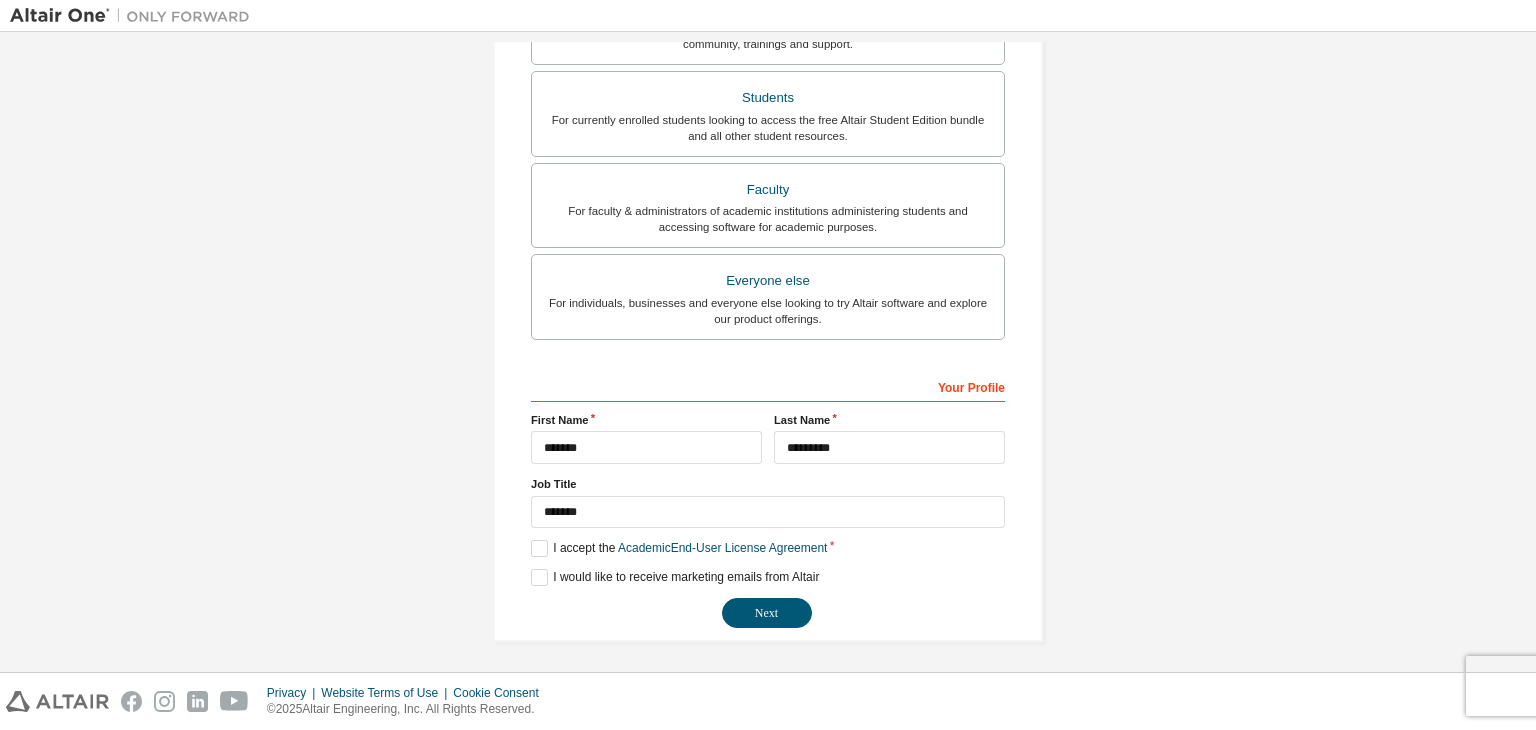 click on "**********" at bounding box center (768, 136) 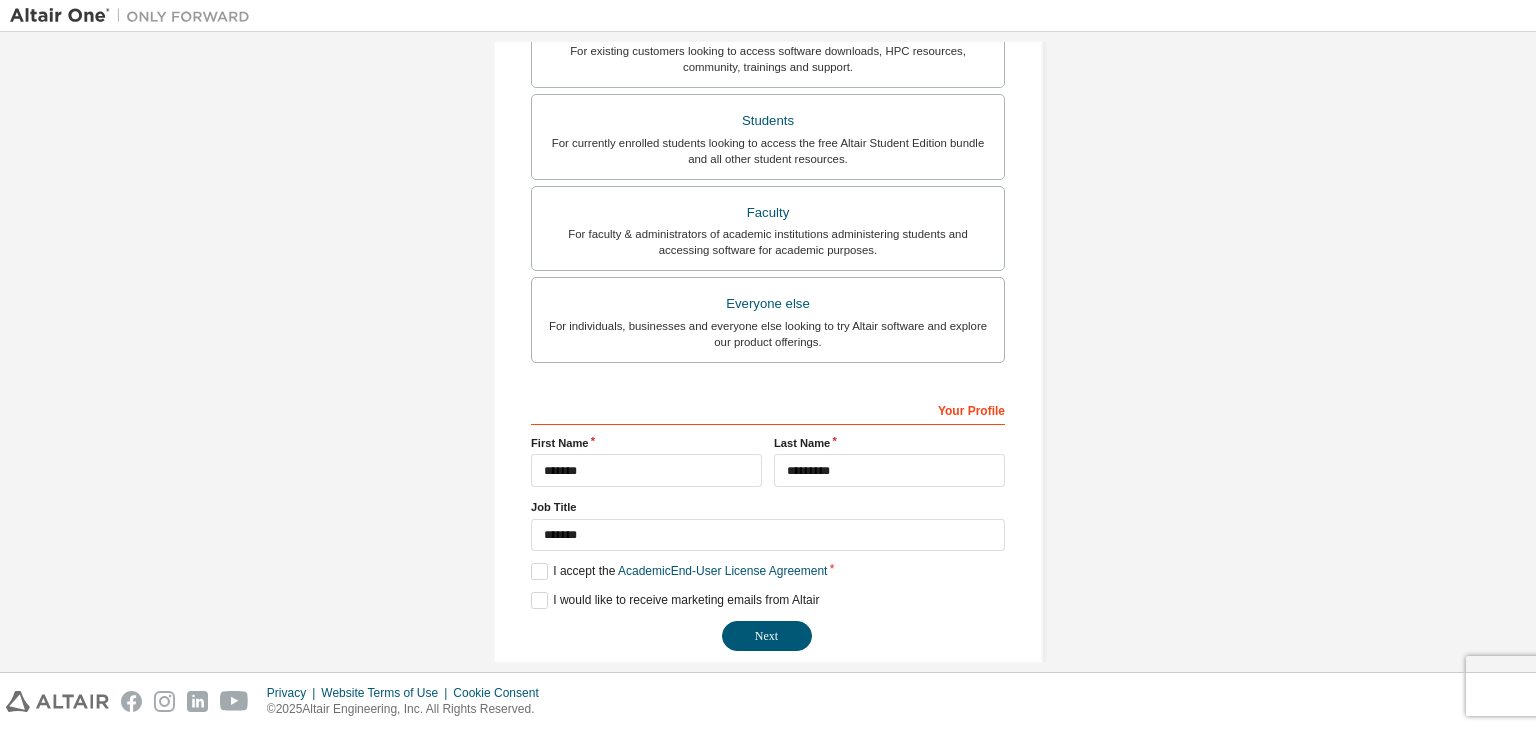scroll, scrollTop: 435, scrollLeft: 0, axis: vertical 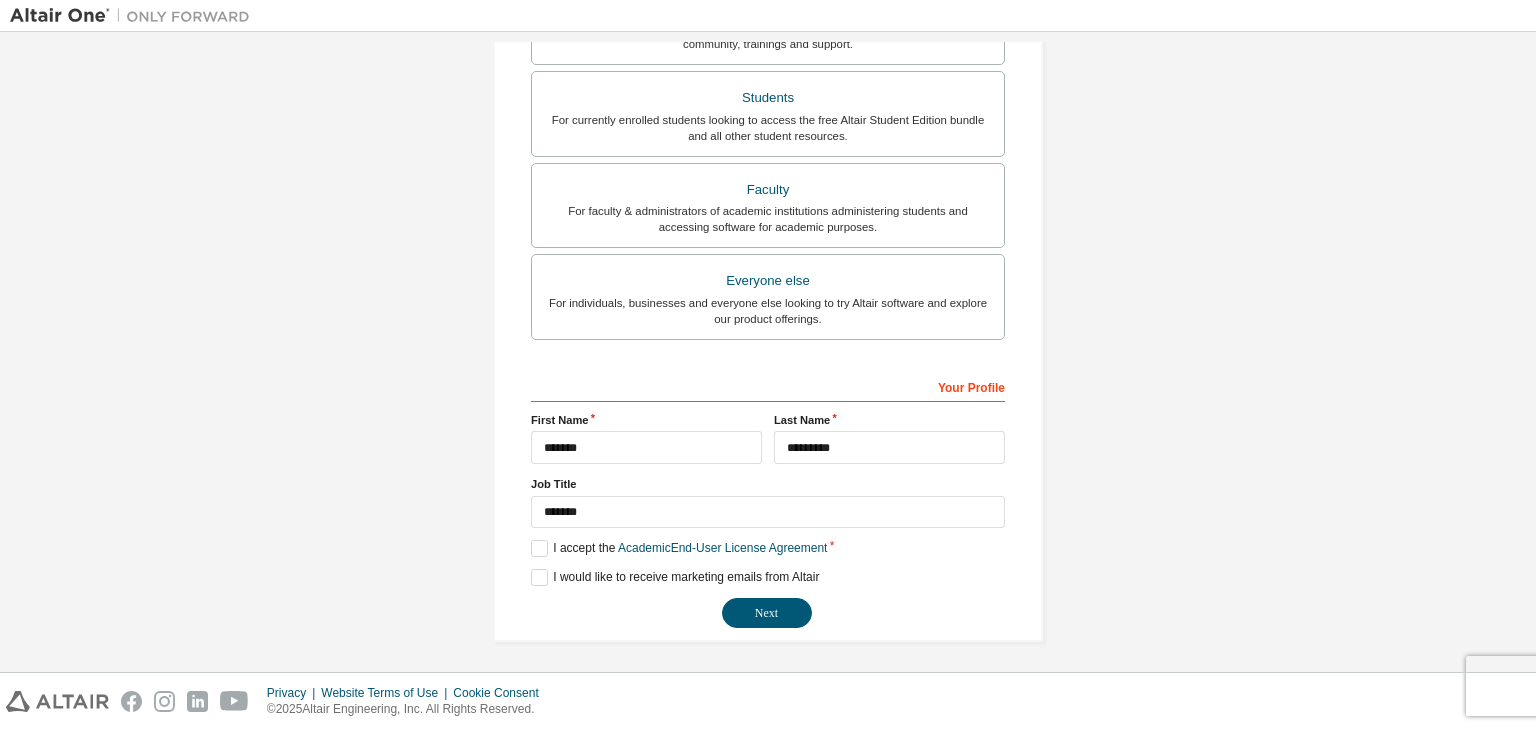click on "**********" at bounding box center (768, 136) 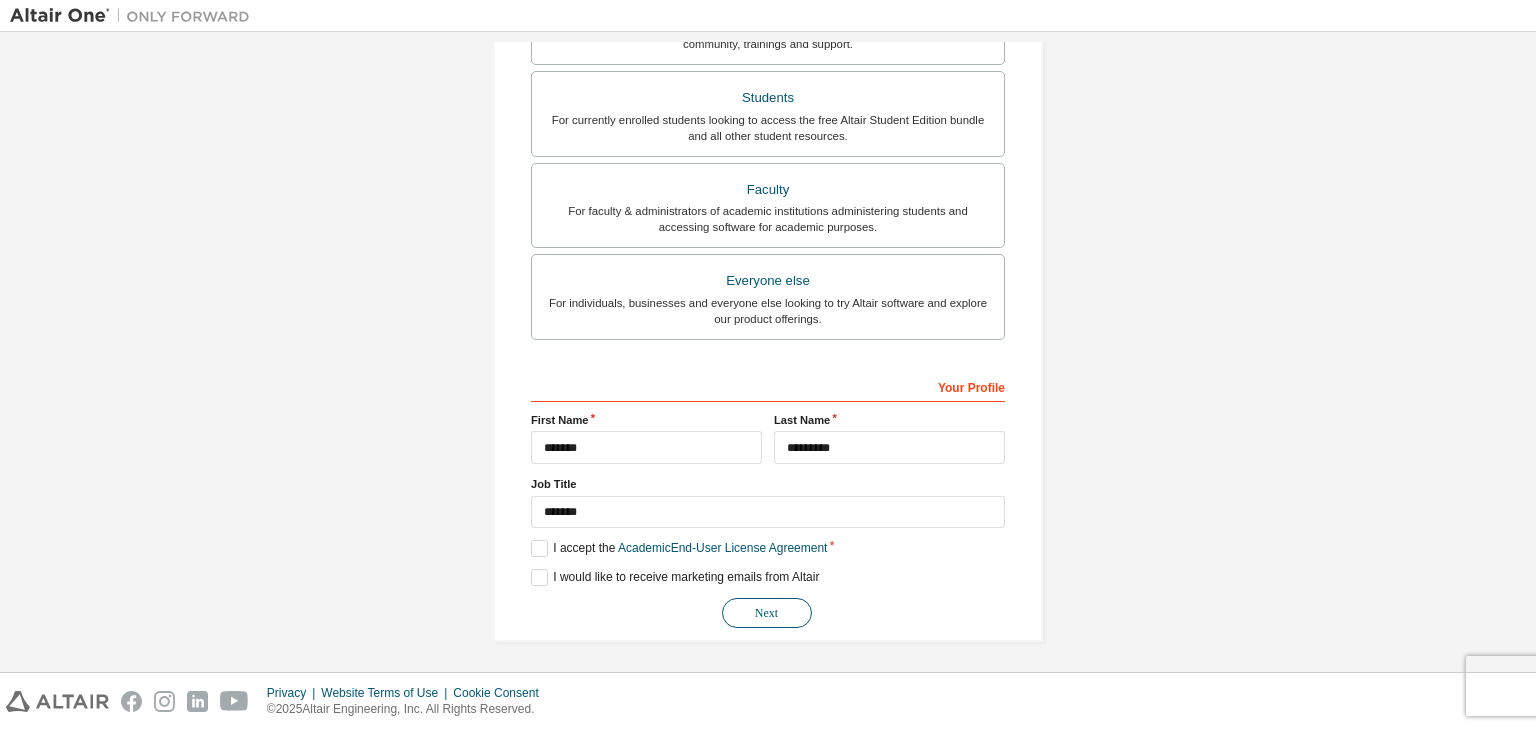 click on "Next" at bounding box center [767, 613] 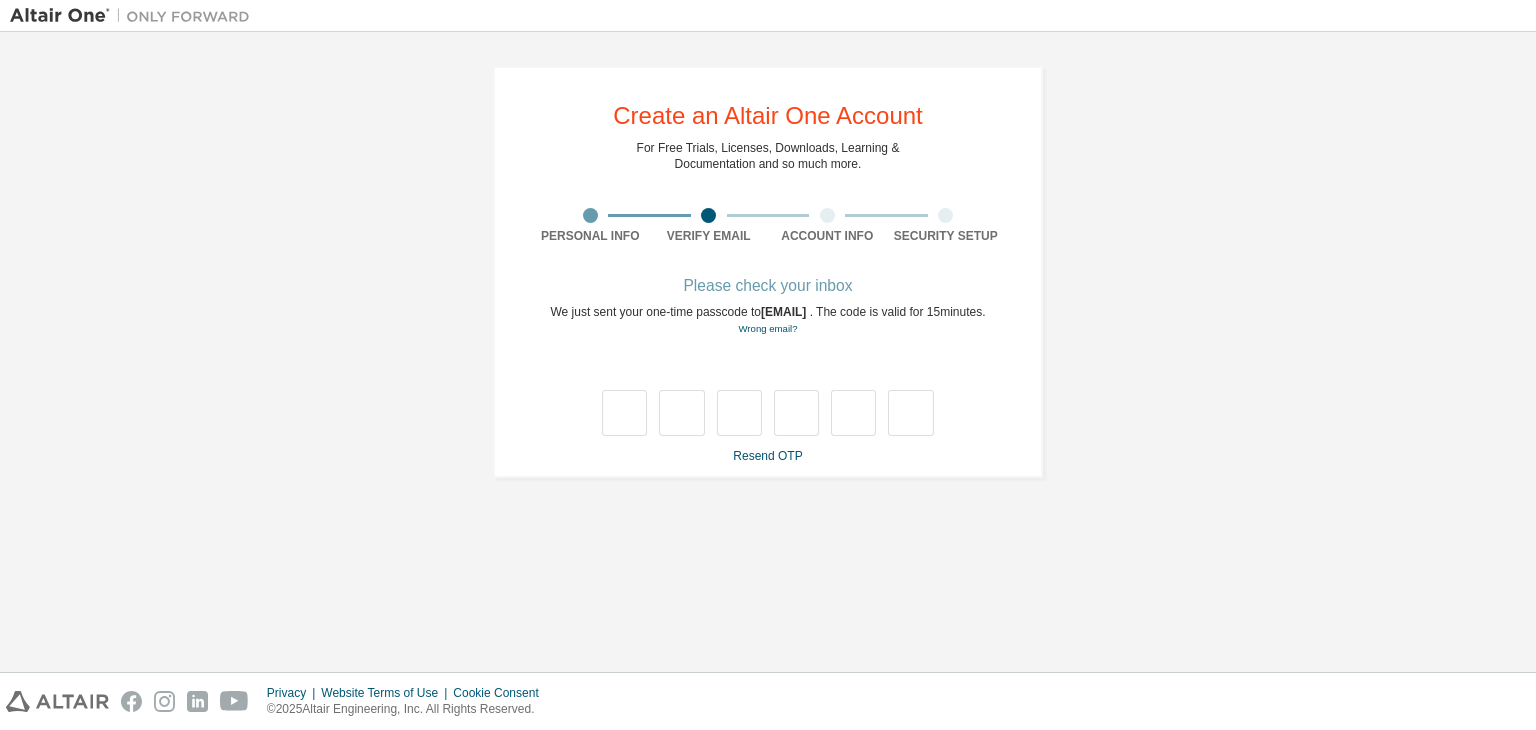 scroll, scrollTop: 0, scrollLeft: 0, axis: both 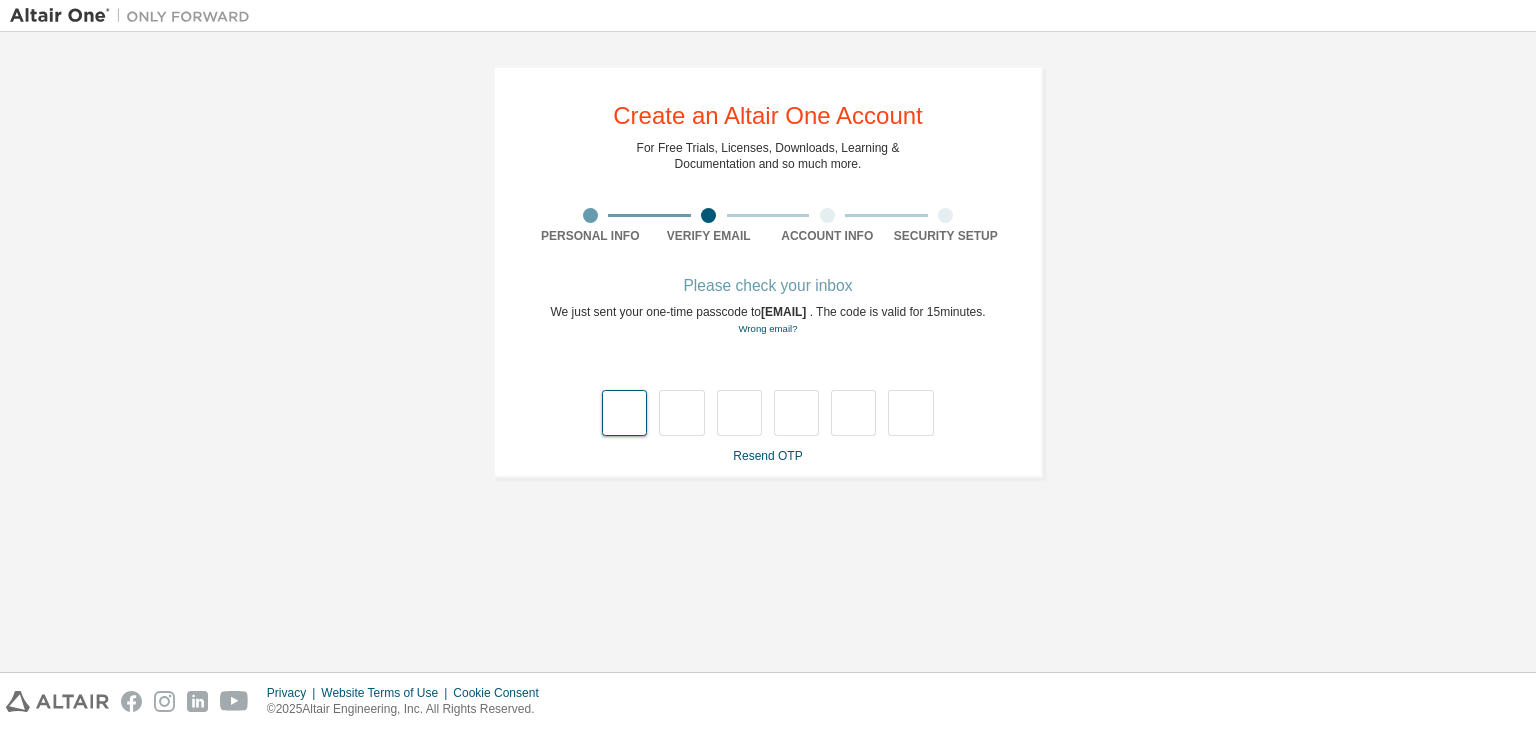 type on "*" 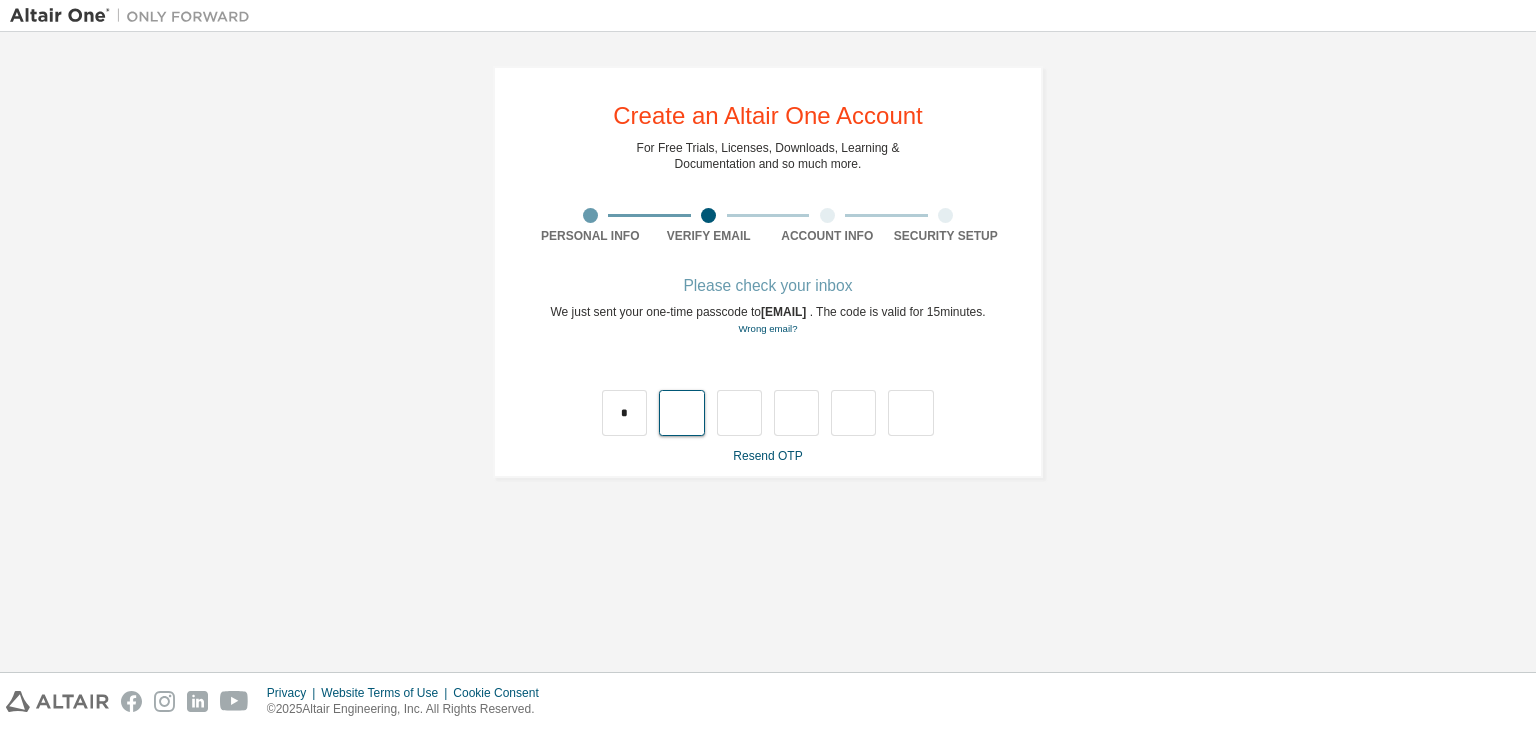 type on "*" 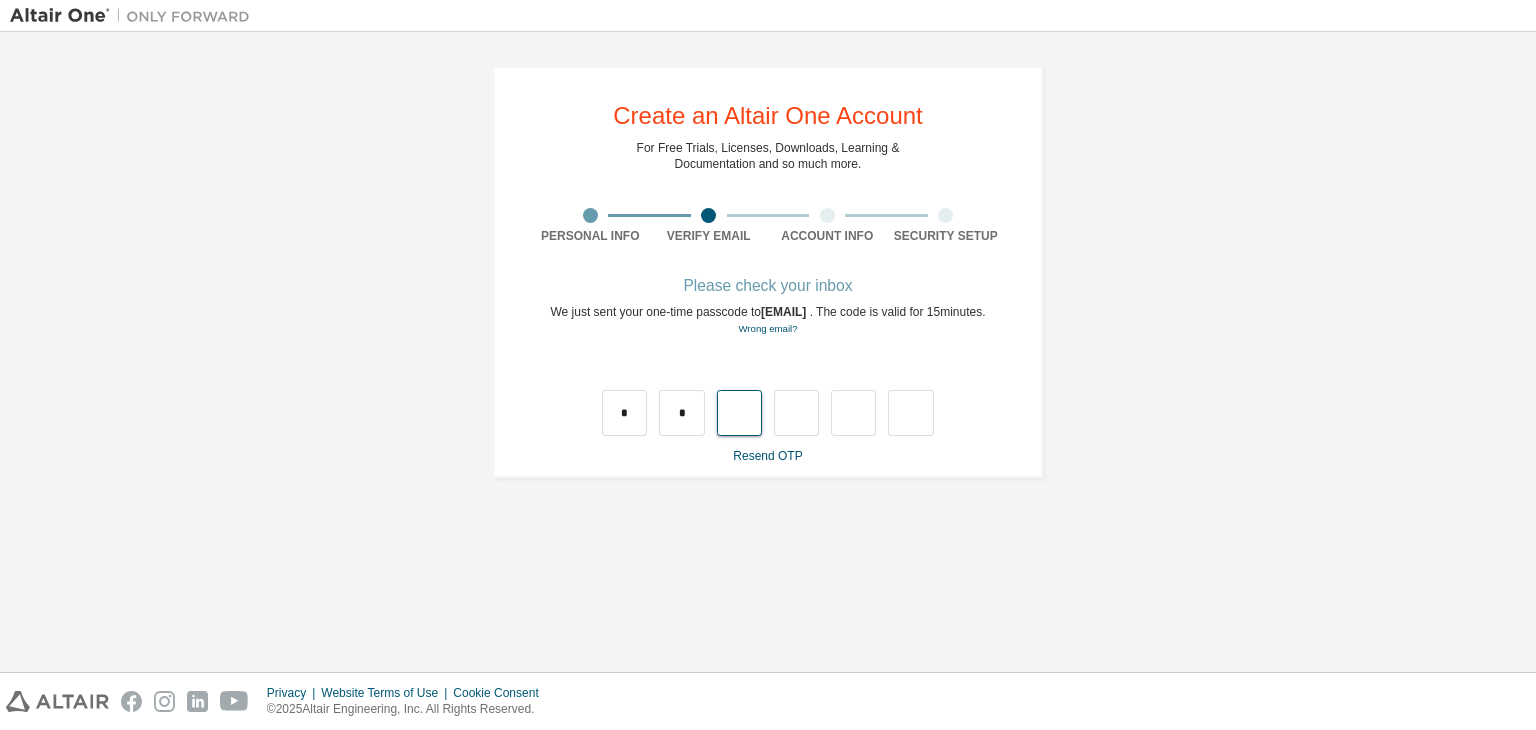 type on "*" 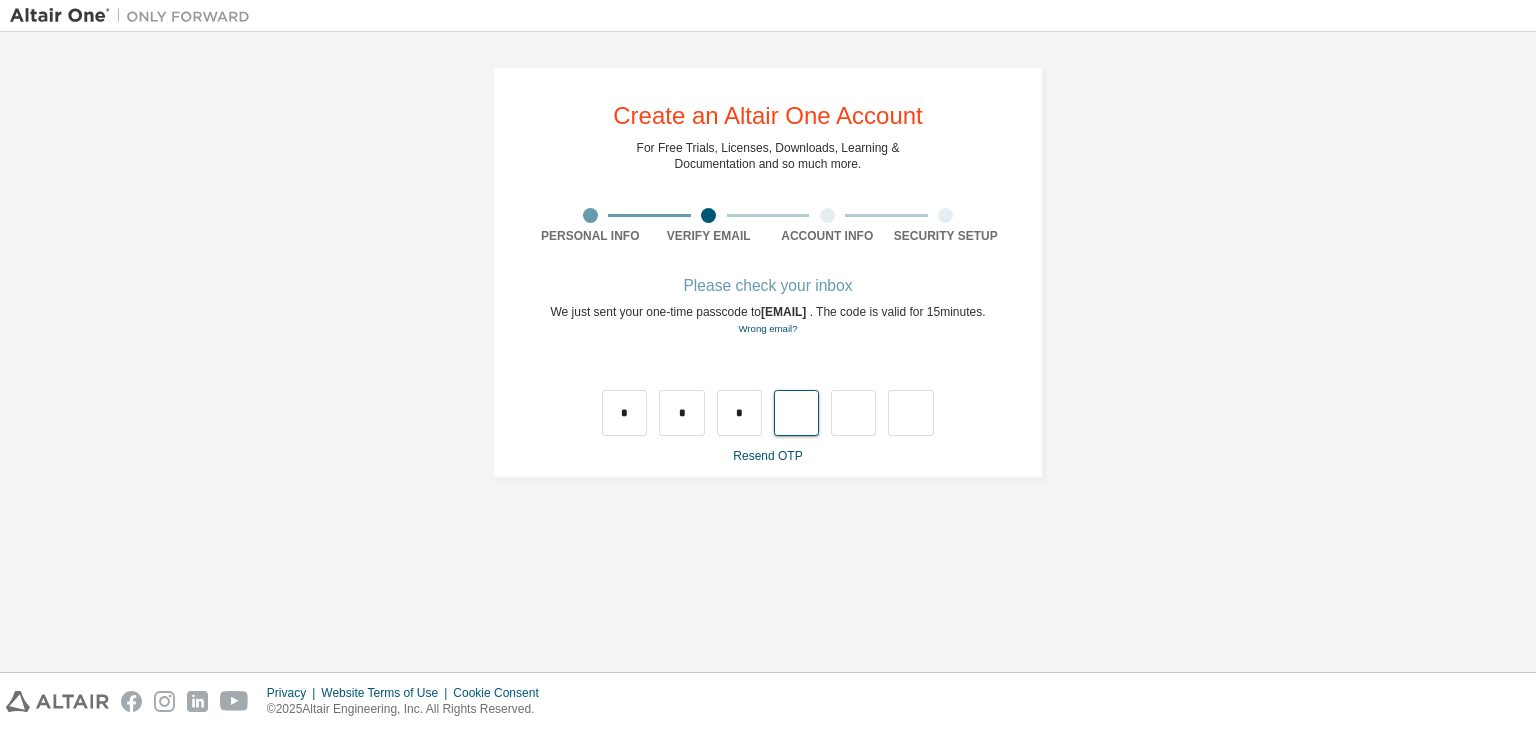type on "*" 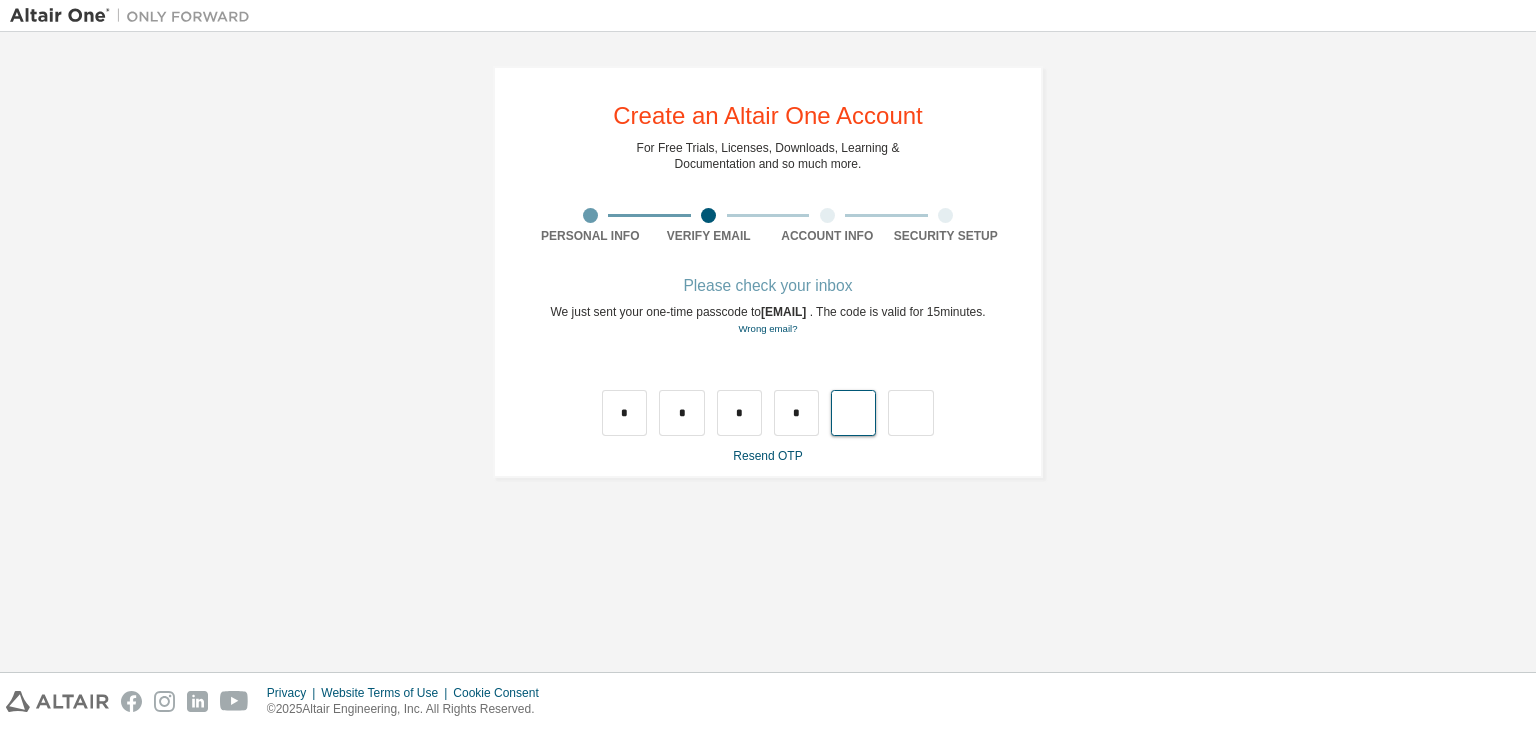 type on "*" 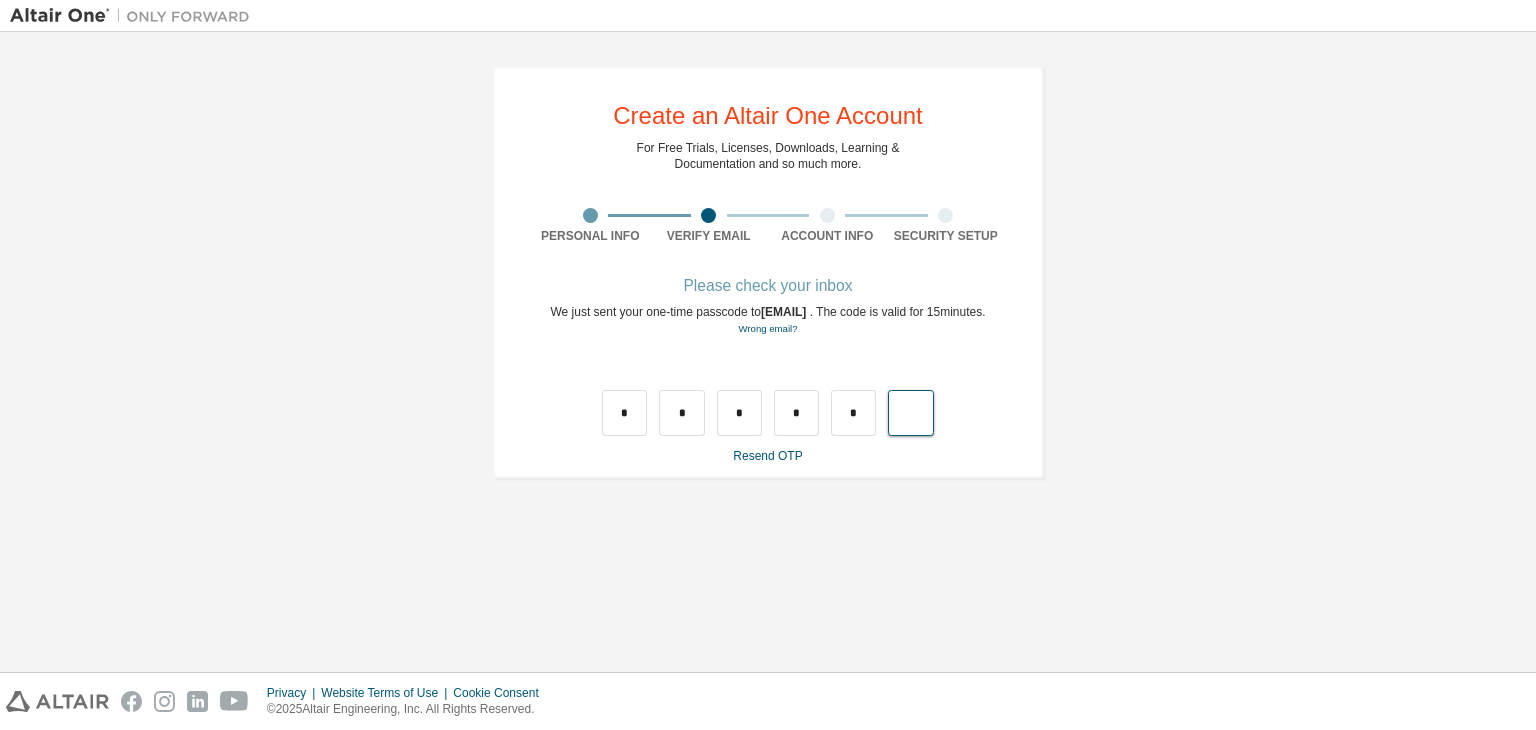 type on "*" 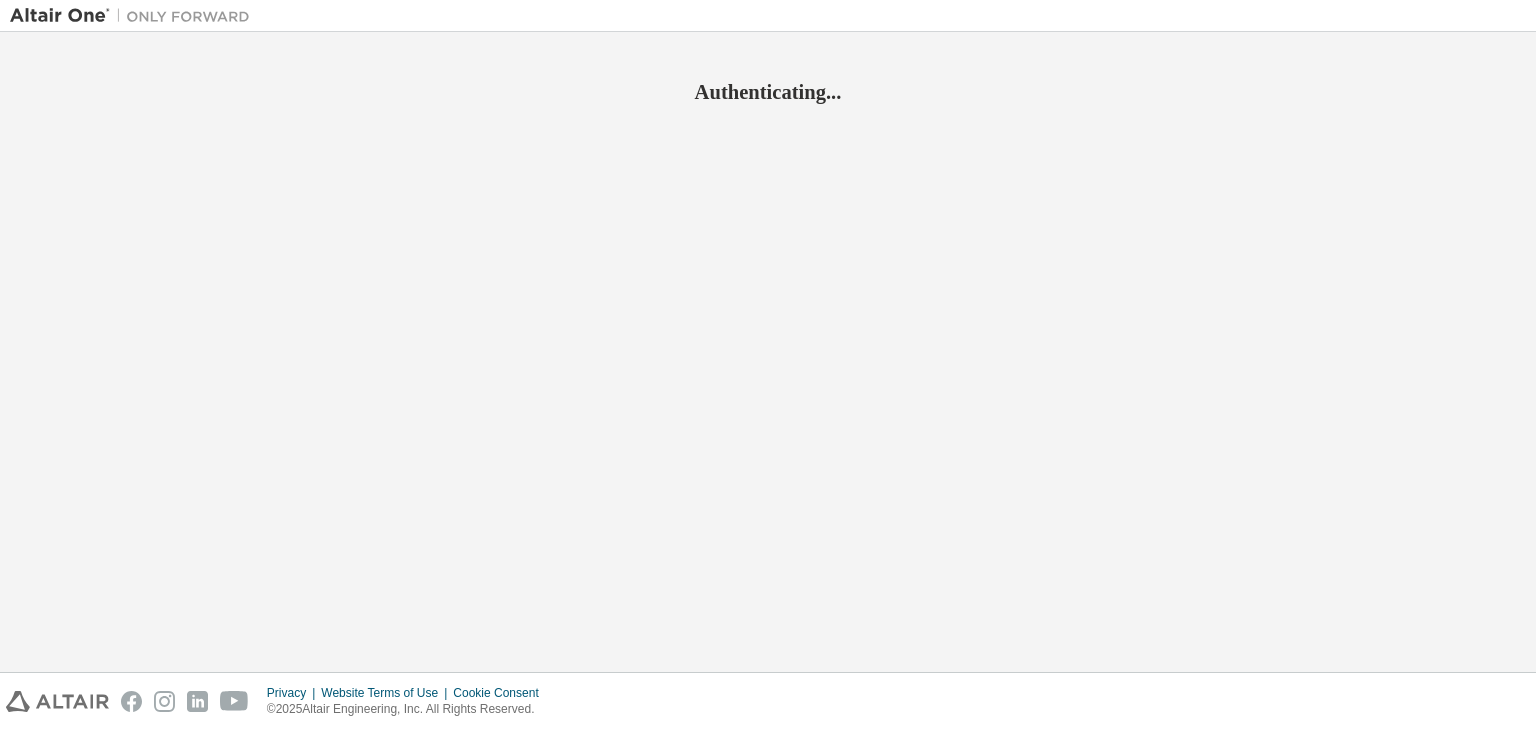 scroll, scrollTop: 0, scrollLeft: 0, axis: both 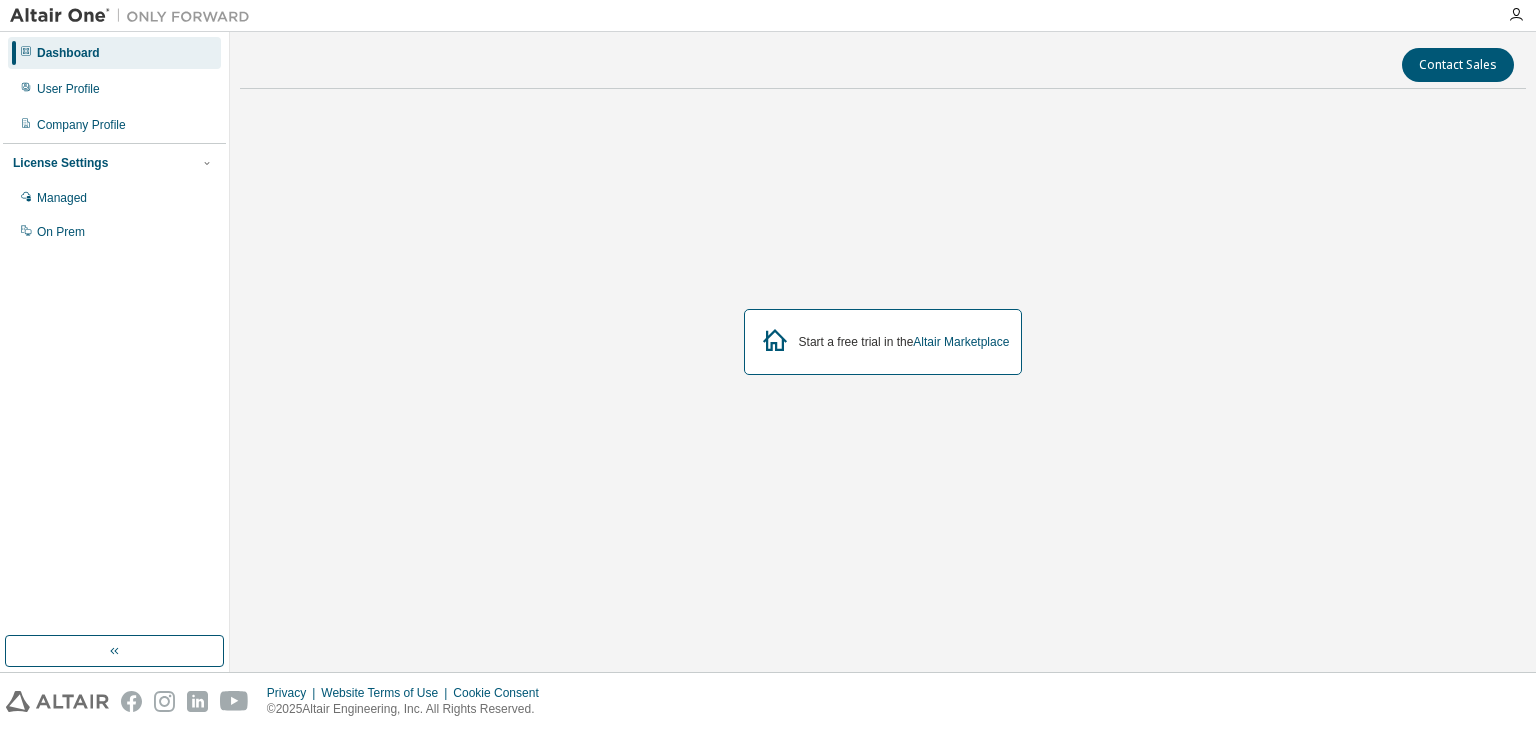 click on "Dashboard" at bounding box center (114, 53) 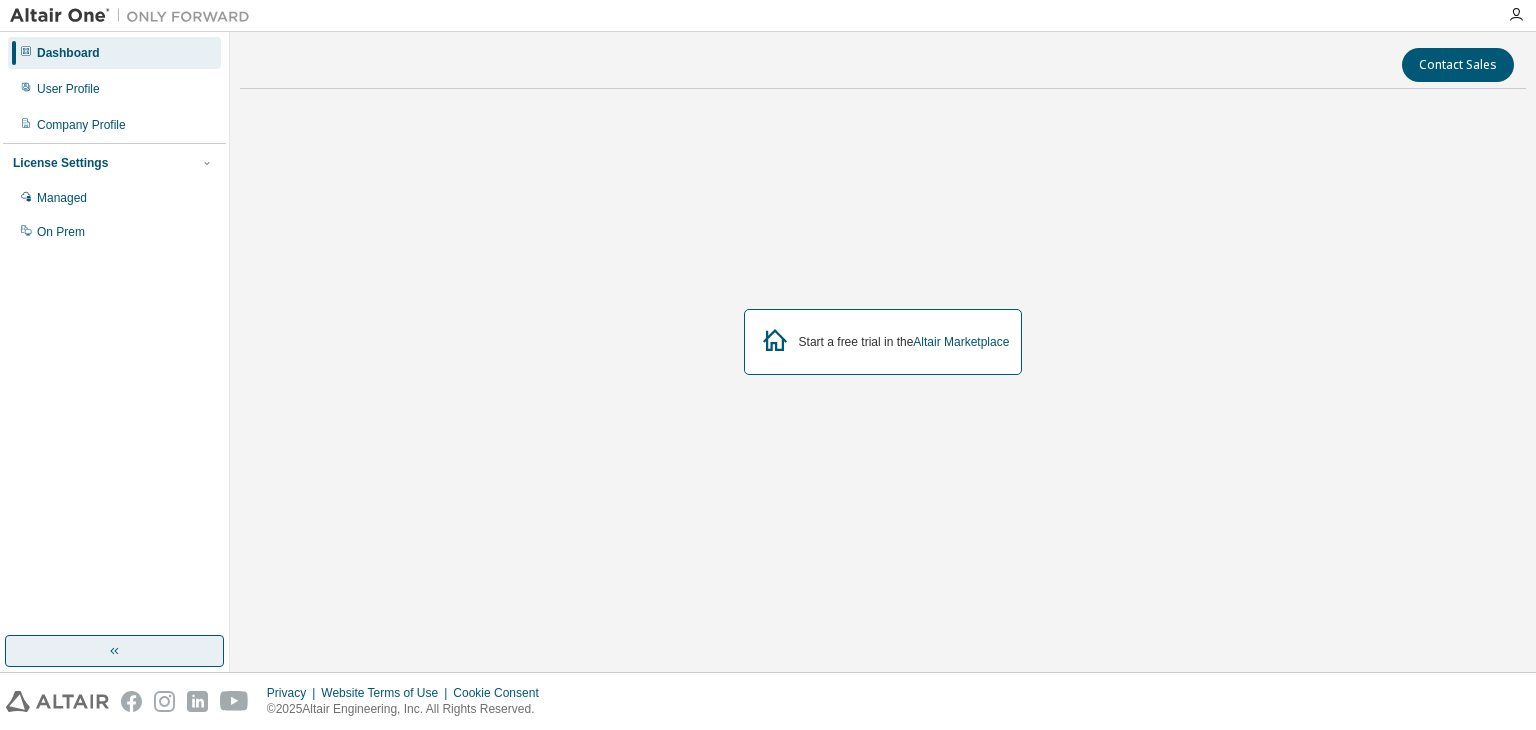 click 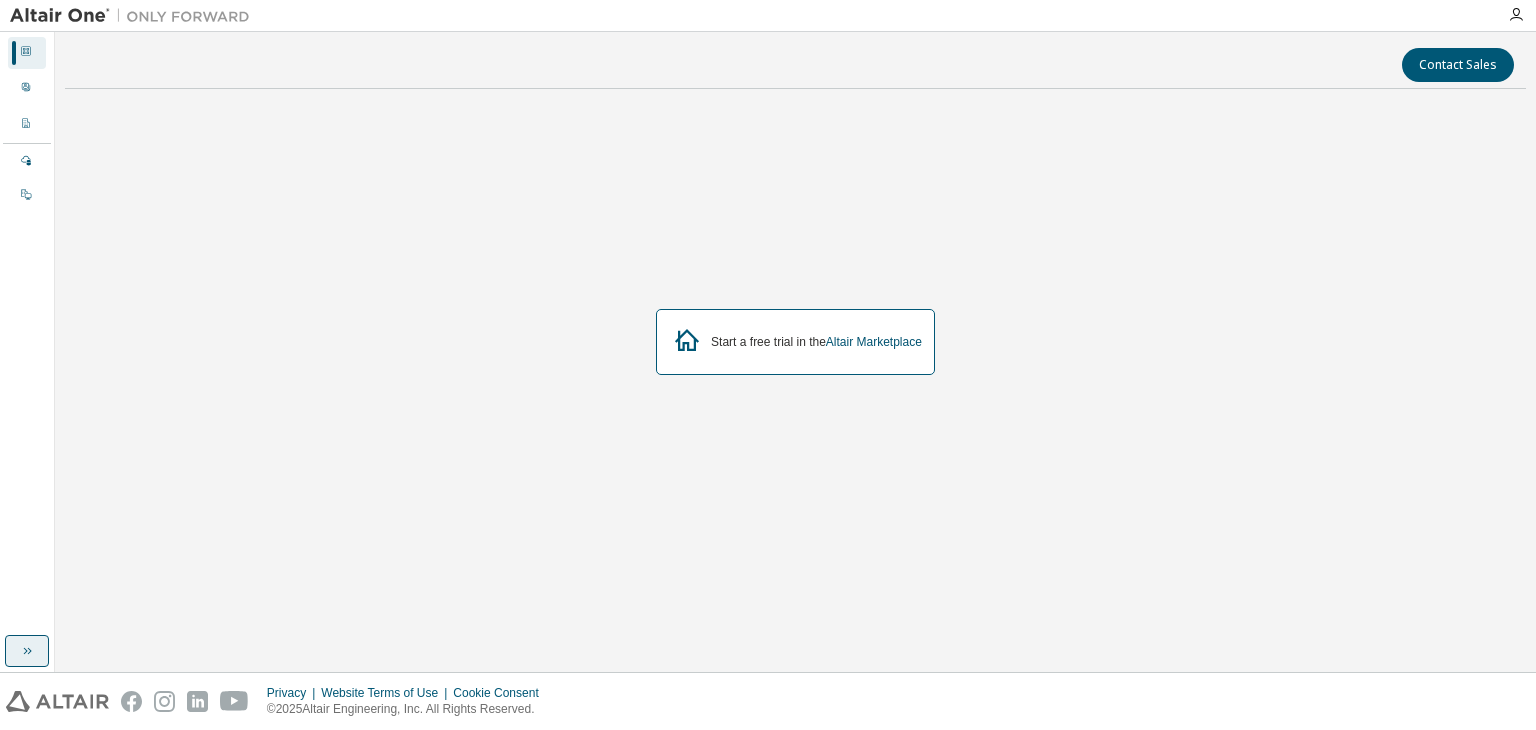 click at bounding box center (27, 651) 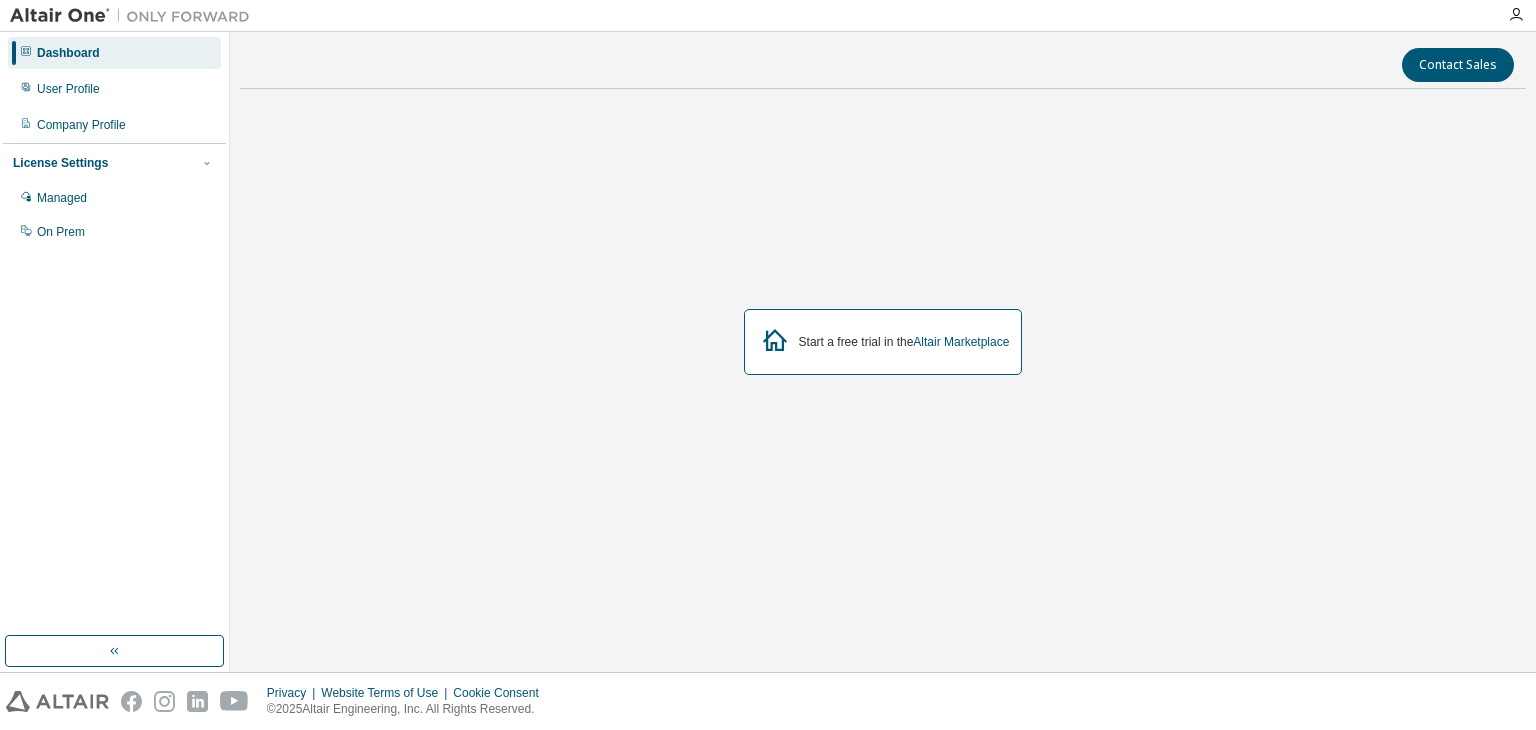 click on "License Settings" at bounding box center [114, 163] 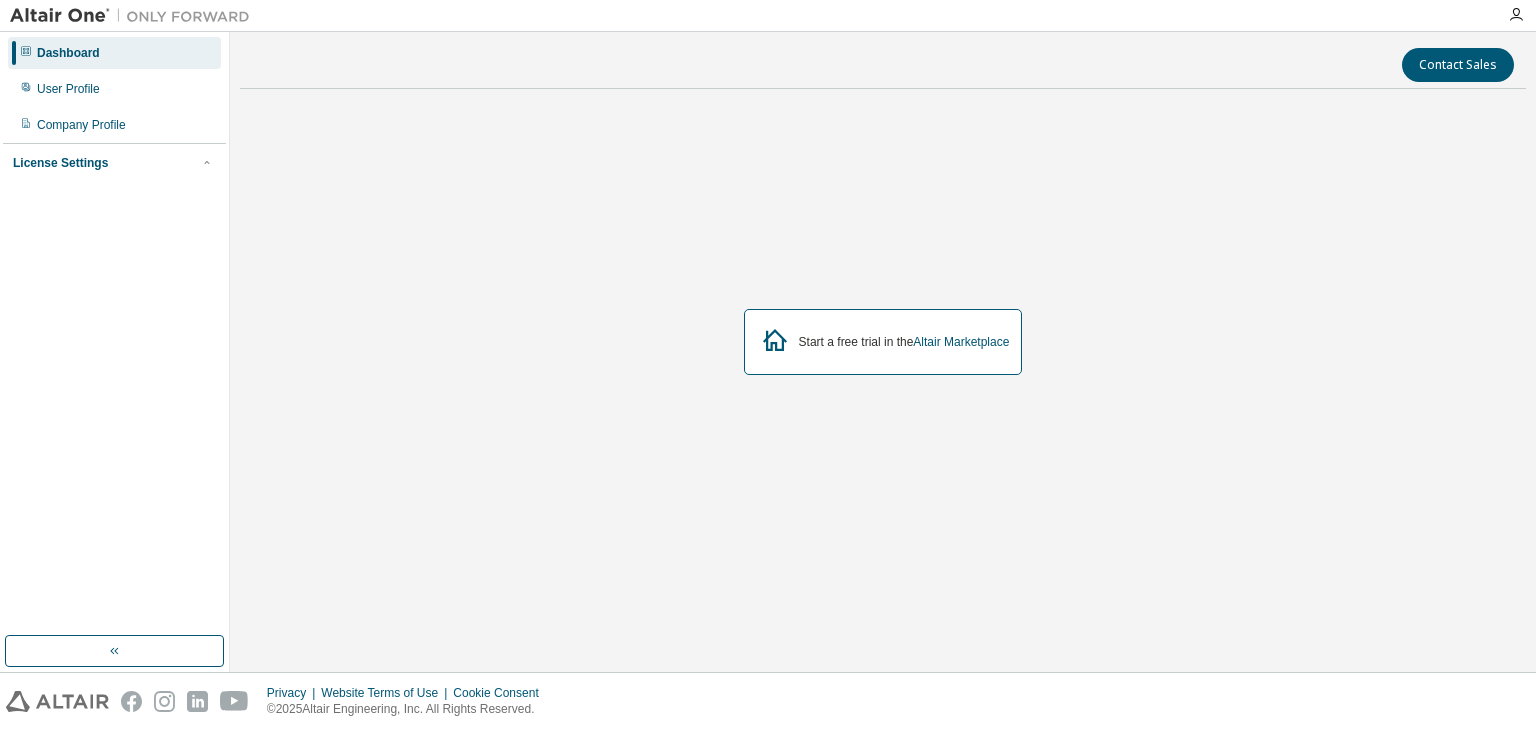 click on "License Settings" at bounding box center [114, 163] 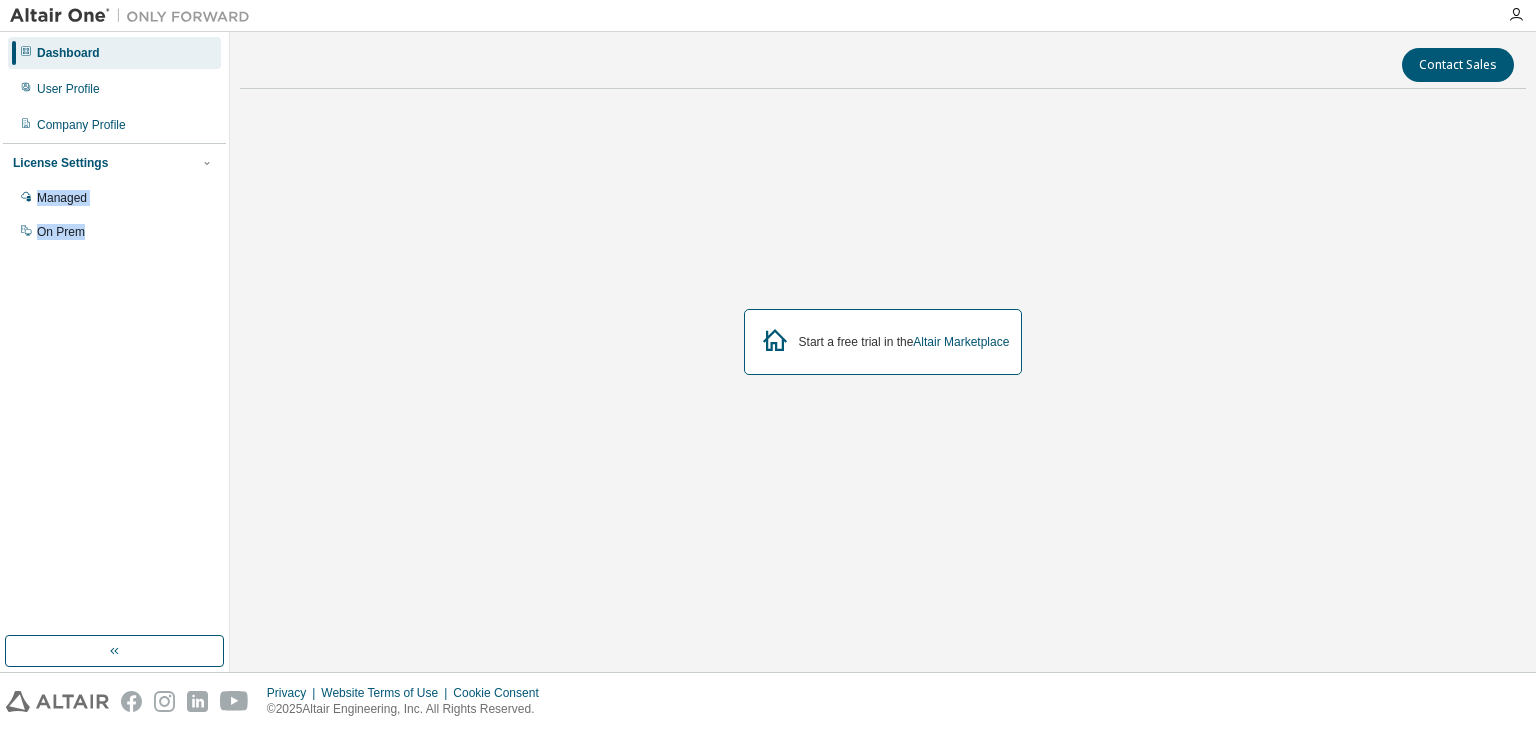click at bounding box center [135, 16] 